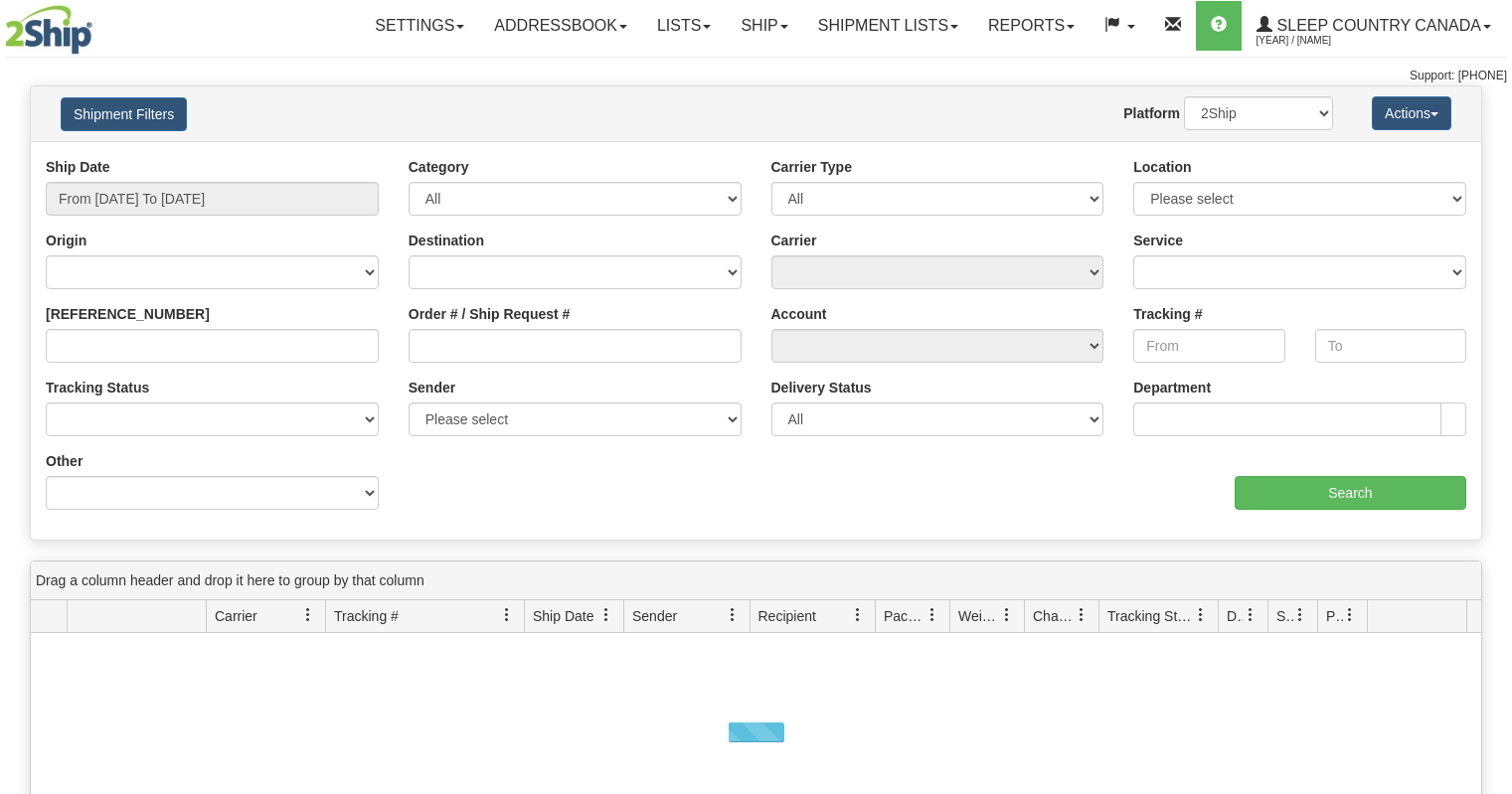 scroll, scrollTop: 0, scrollLeft: 0, axis: both 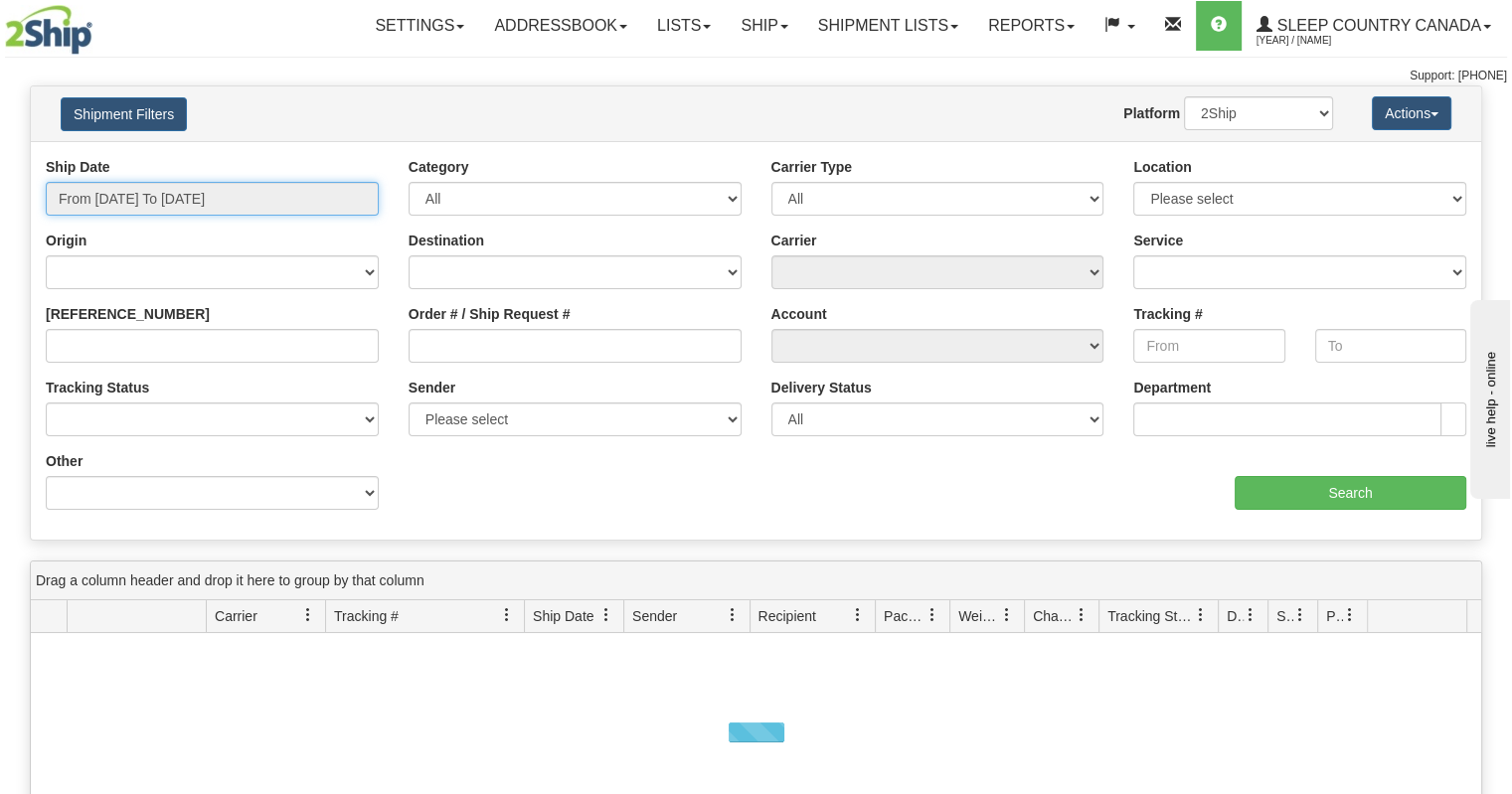click on "From [DATE] To [DATE]" at bounding box center [212, 199] 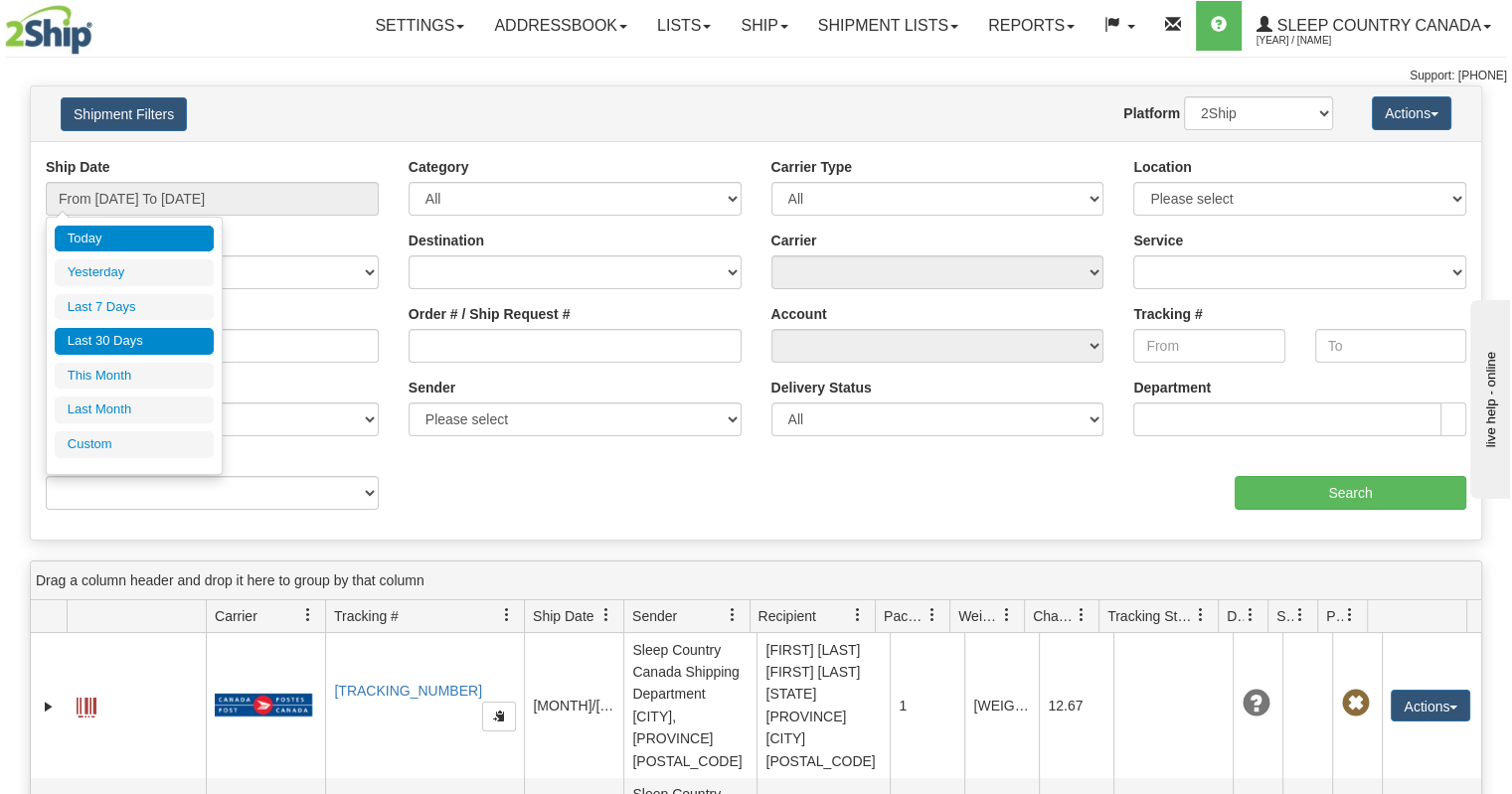 click on "Last 30 Days" at bounding box center [134, 341] 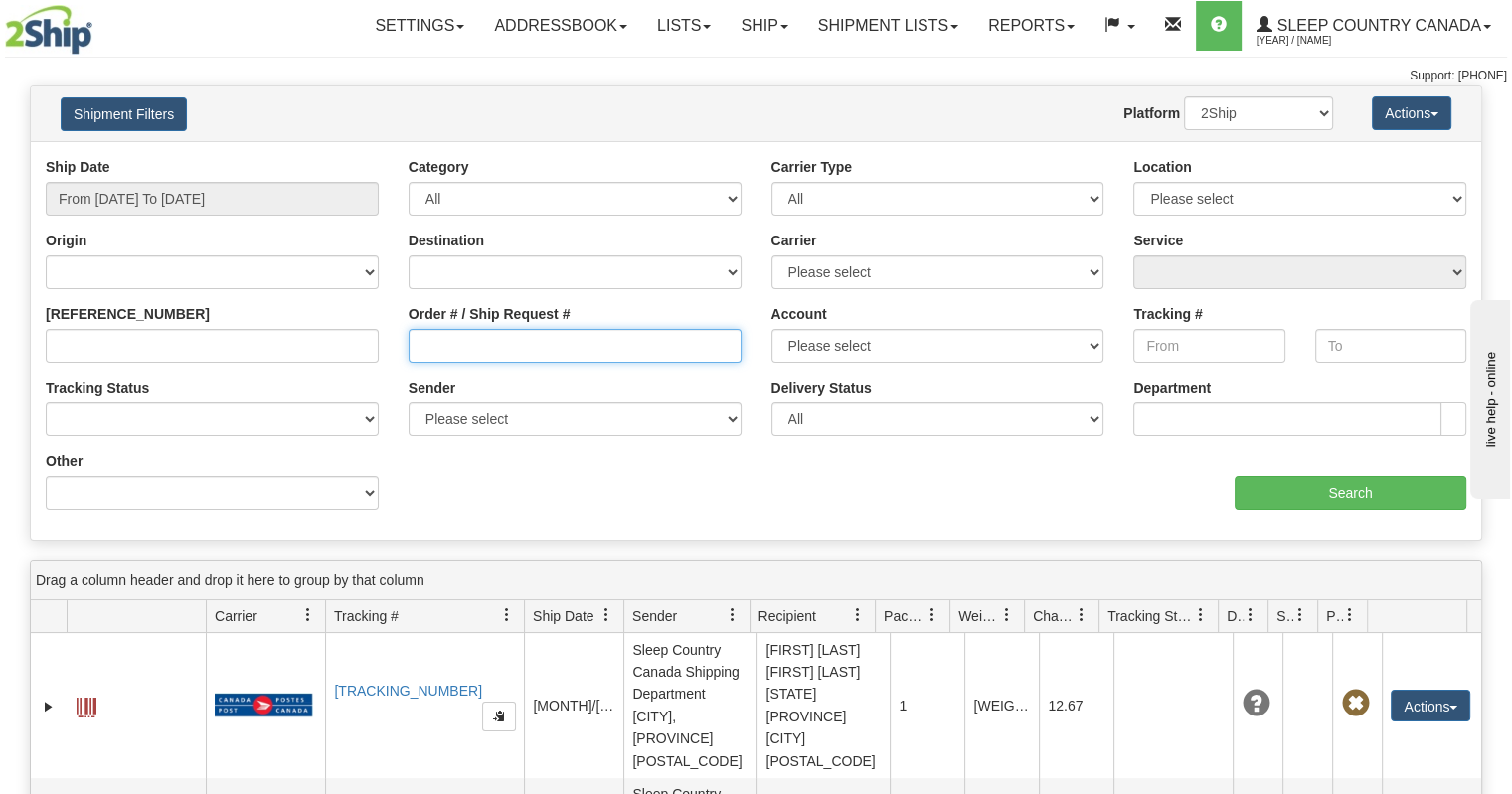 click on "Order # / Ship Request #" at bounding box center [575, 346] 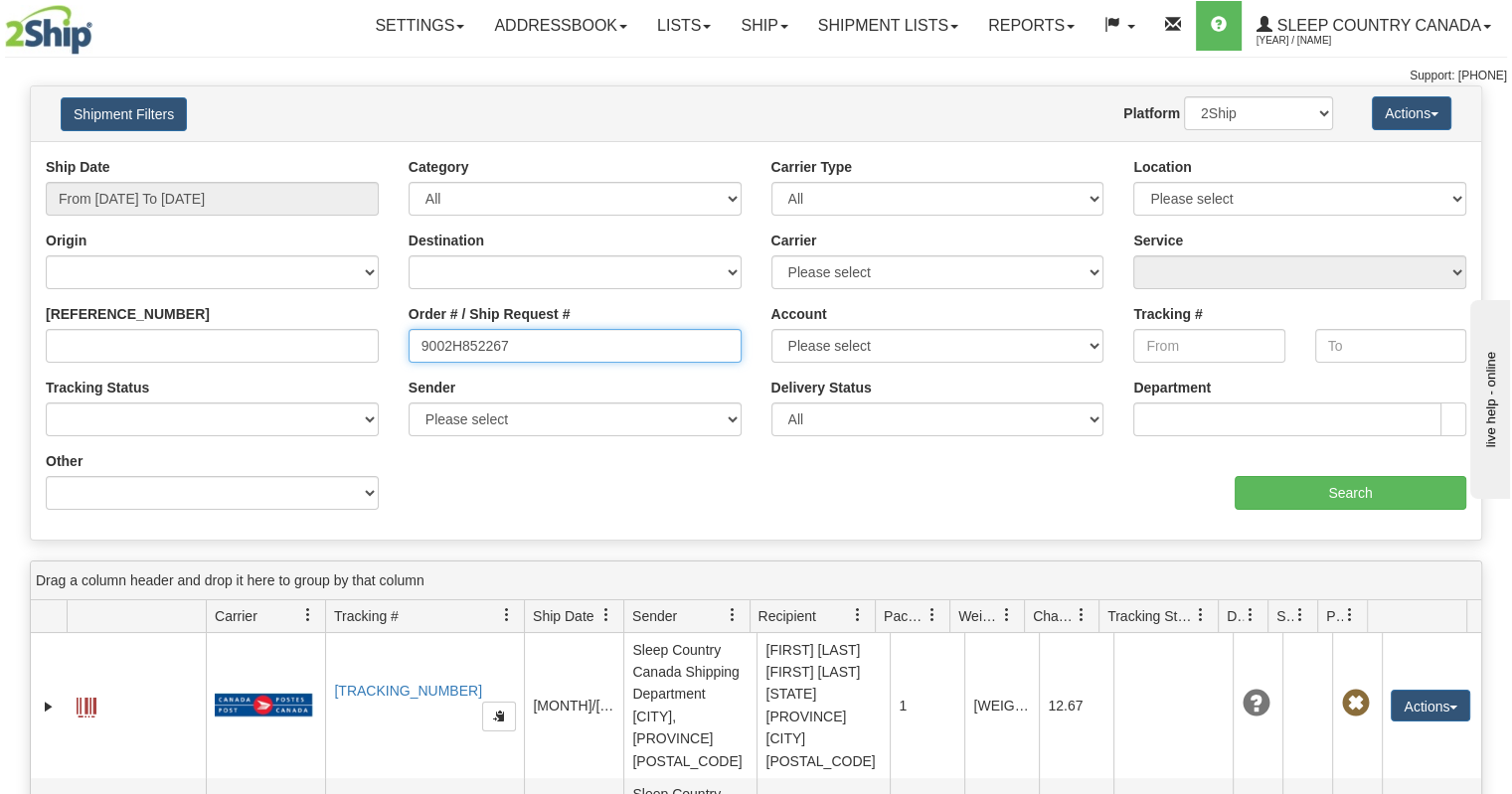 type on "9002H852267" 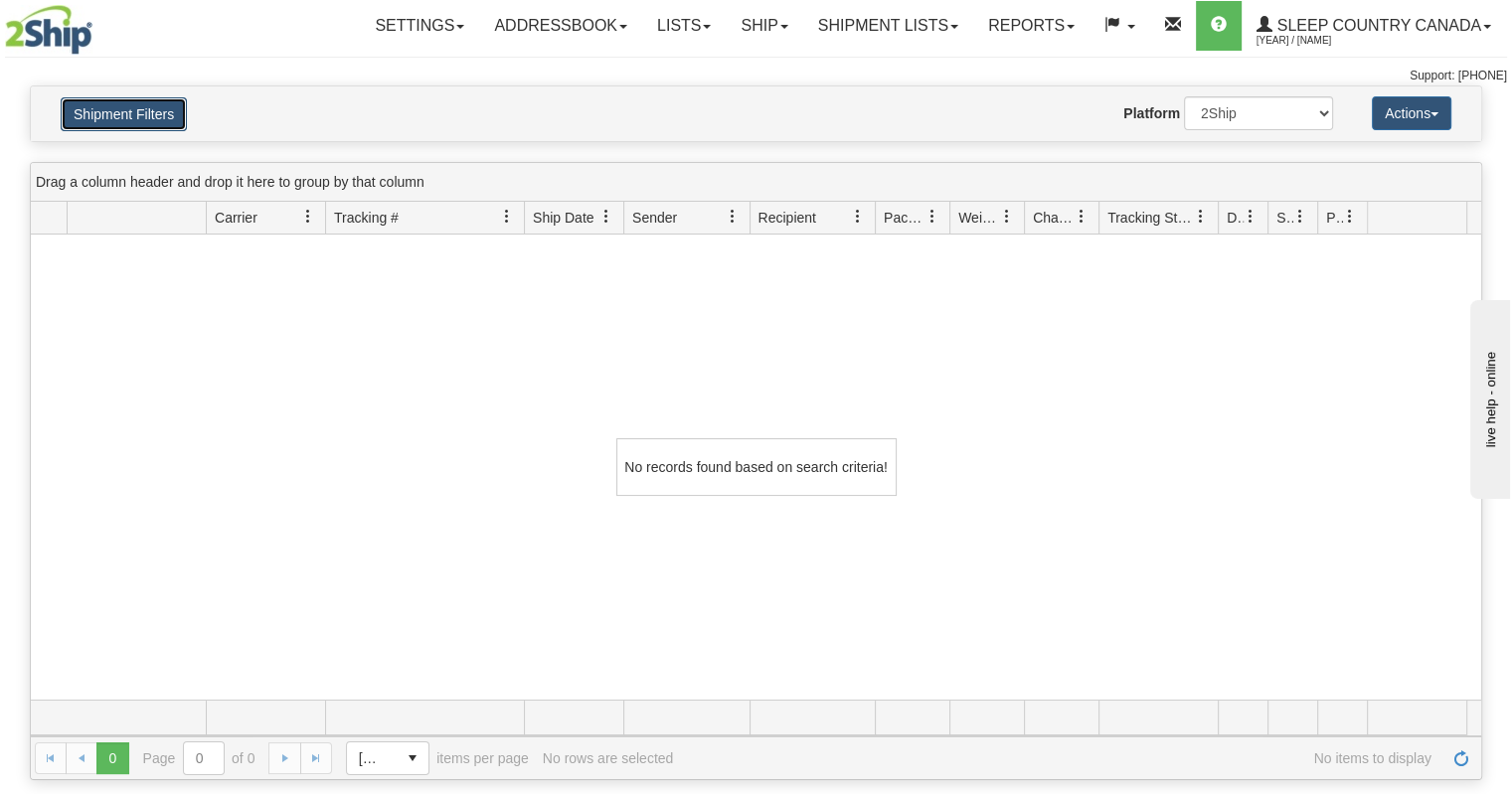 click on "Shipment Filters" at bounding box center (123, 114) 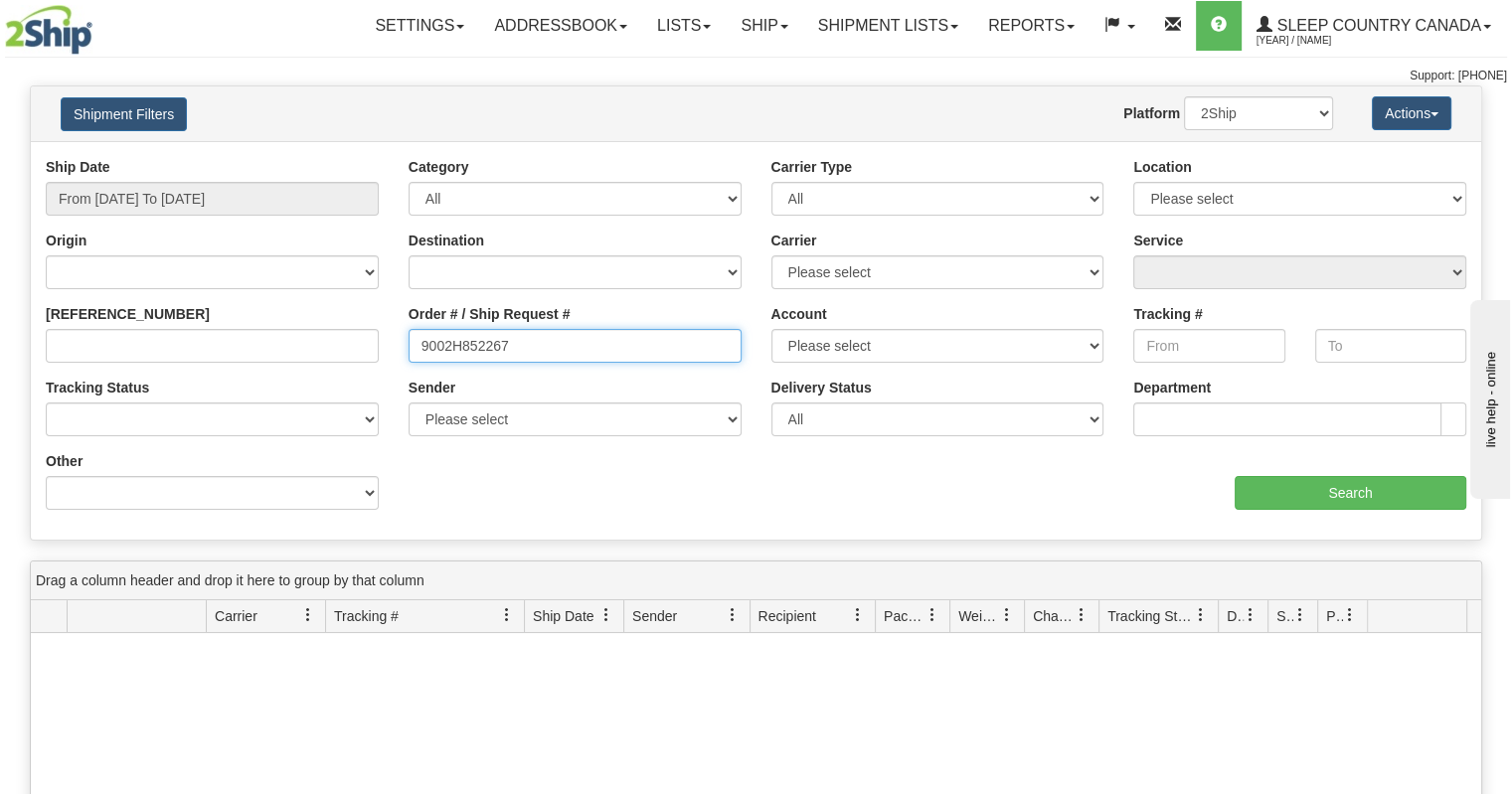 click on "9002H852267" at bounding box center (575, 346) 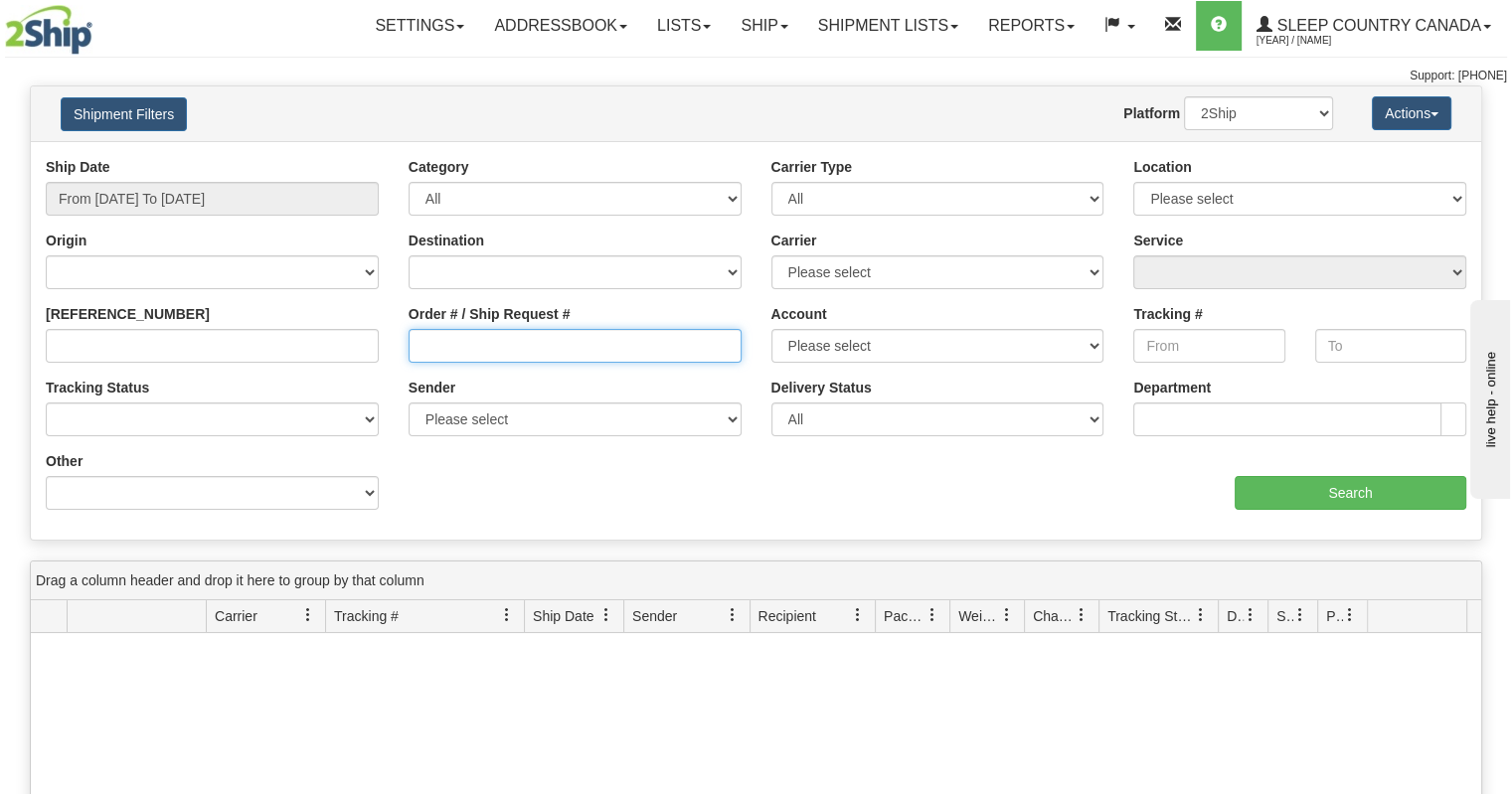 type 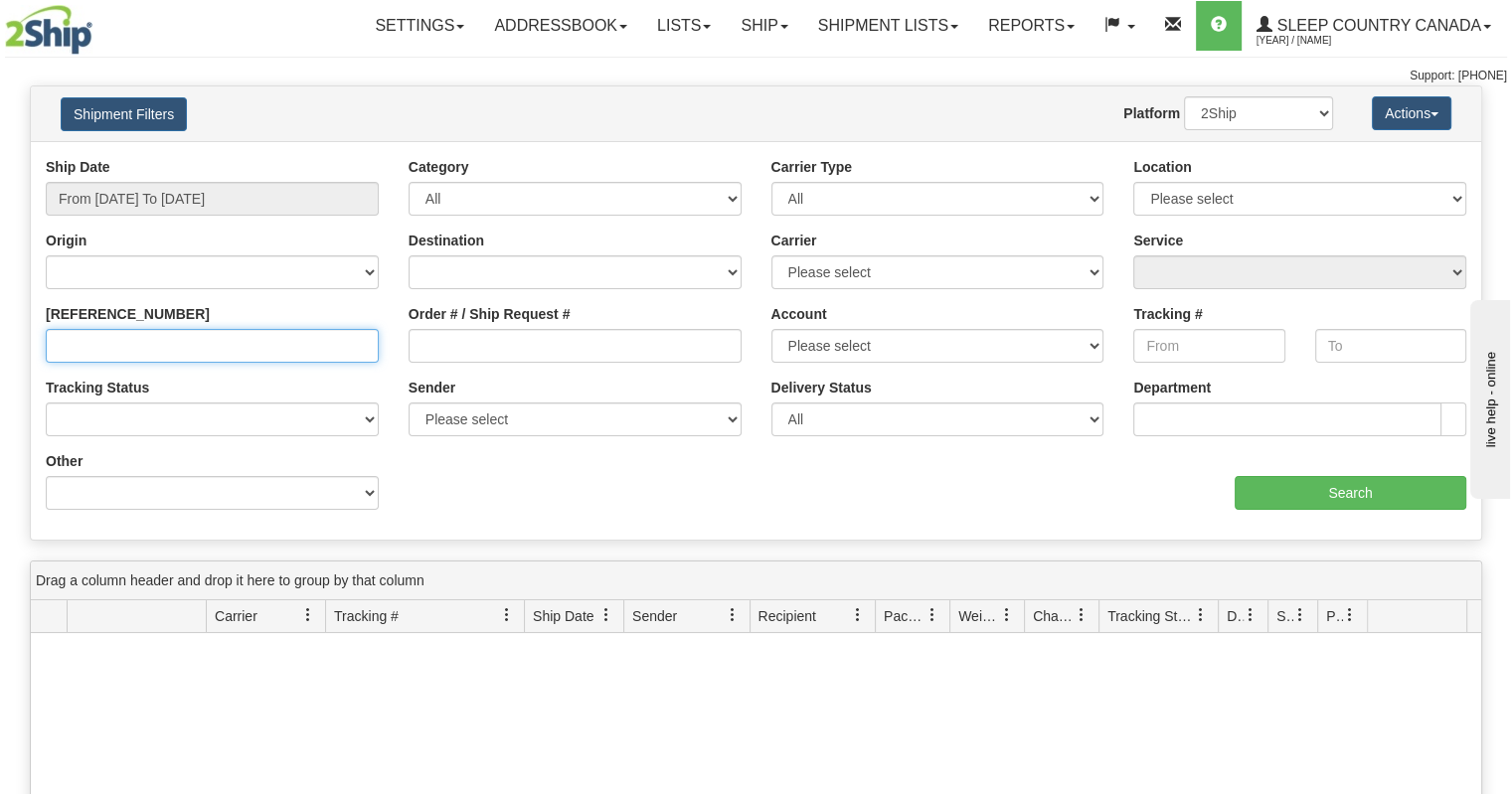click on "[REFERENCE_NUMBER]" at bounding box center [212, 346] 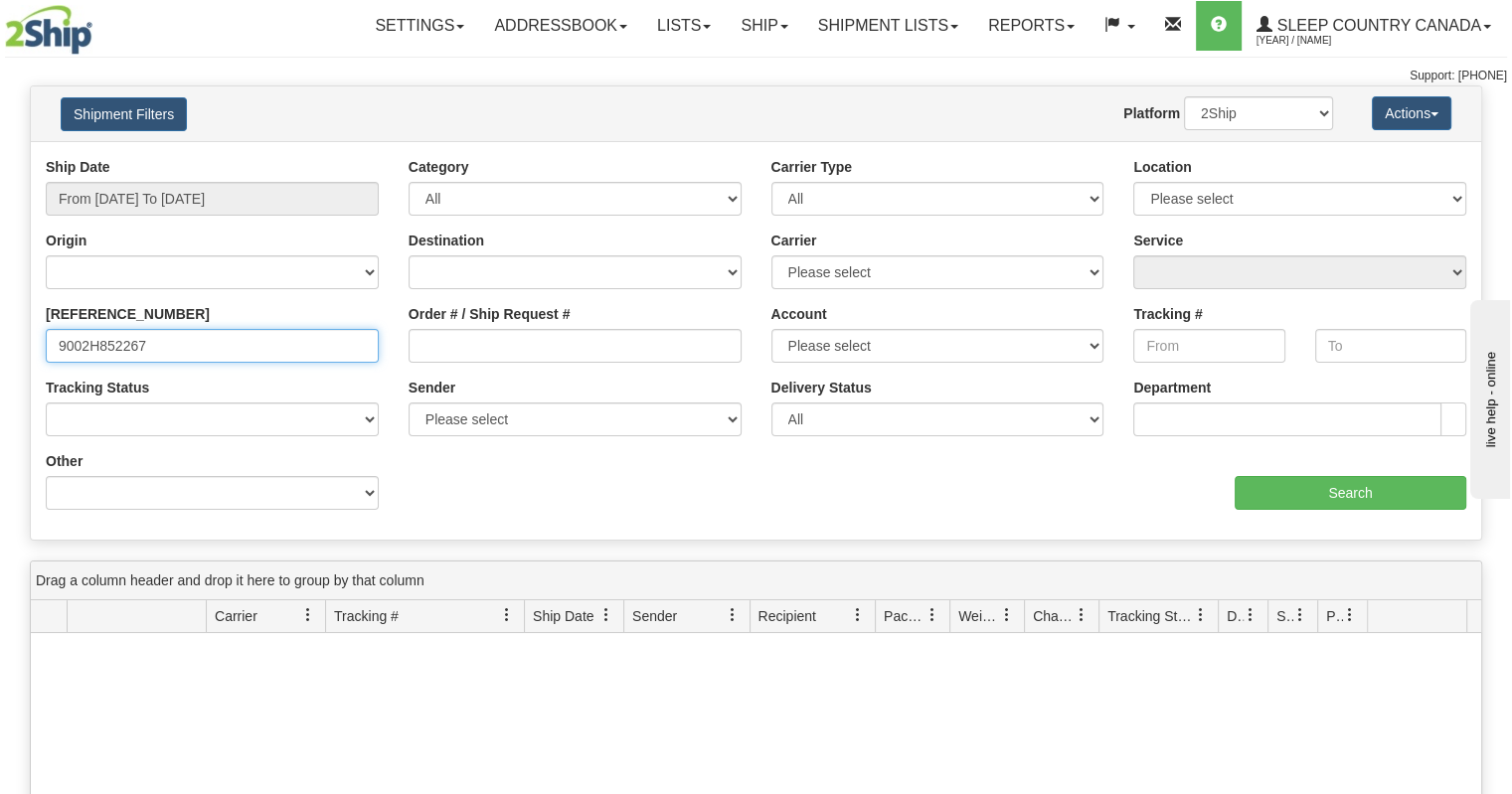 type on "9002H852267" 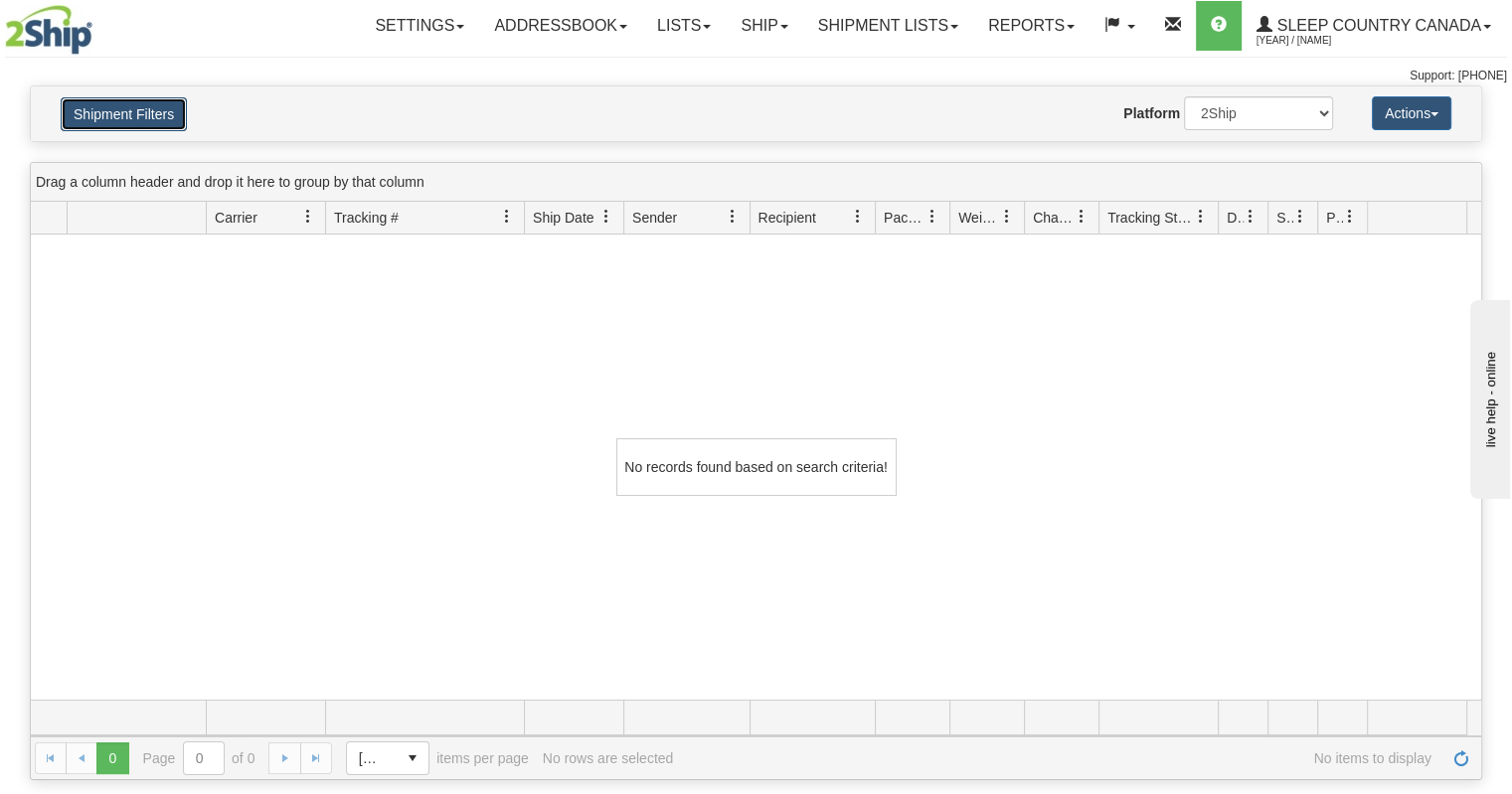 click on "Shipment Filters" at bounding box center (123, 114) 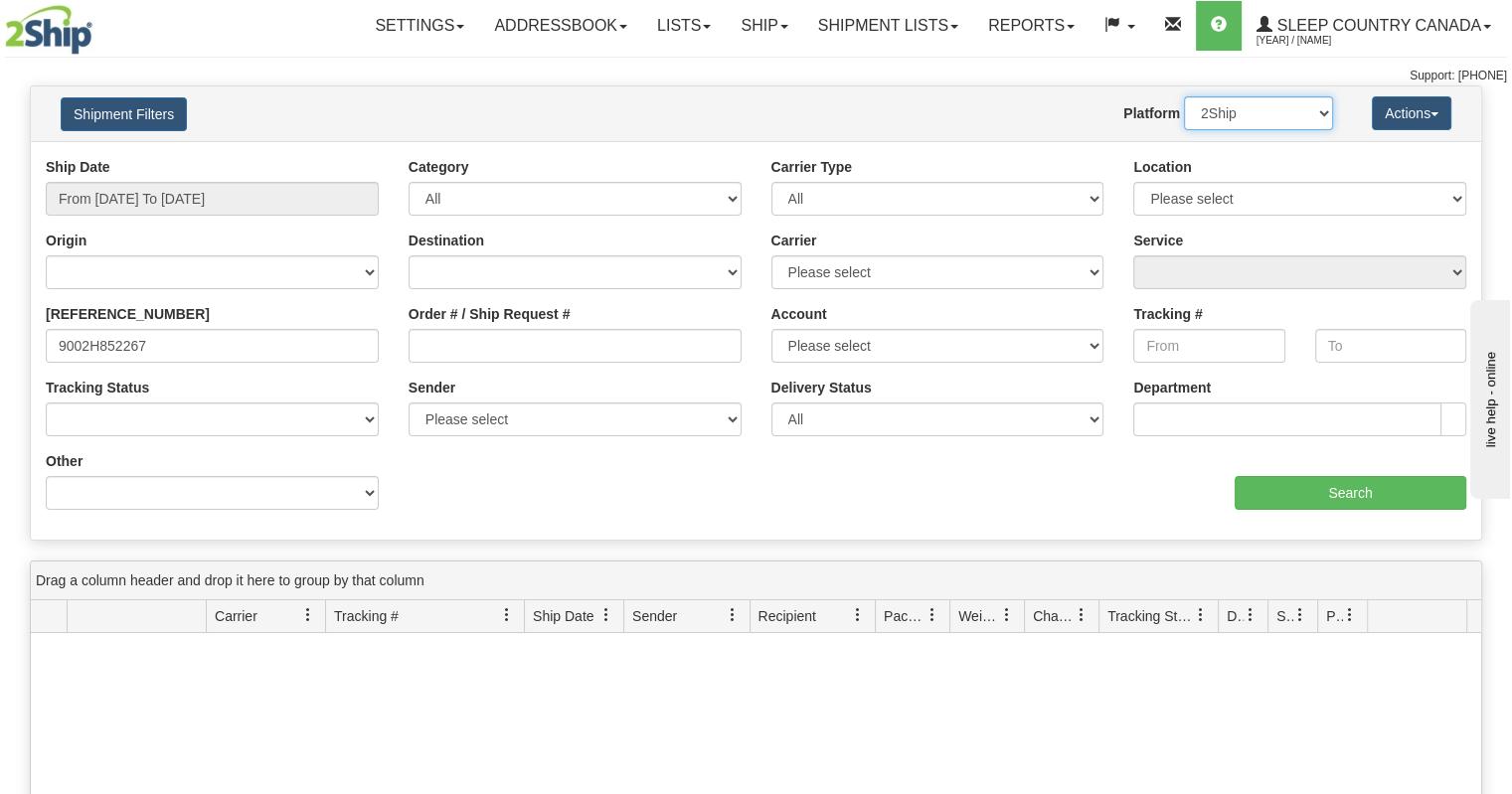 click on "2Ship
Imported" at bounding box center [1259, 113] 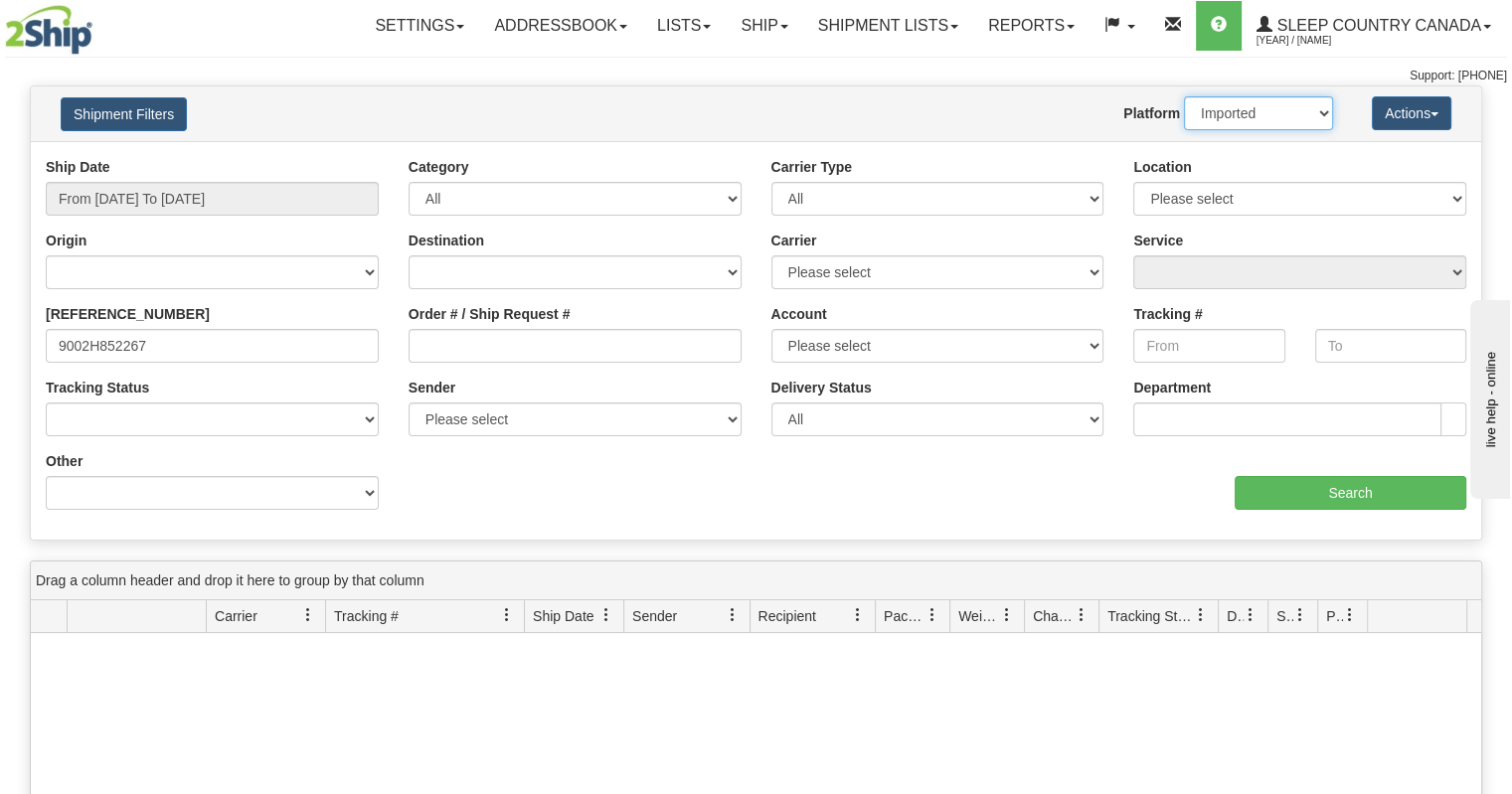 click on "2Ship
Imported" at bounding box center (1259, 113) 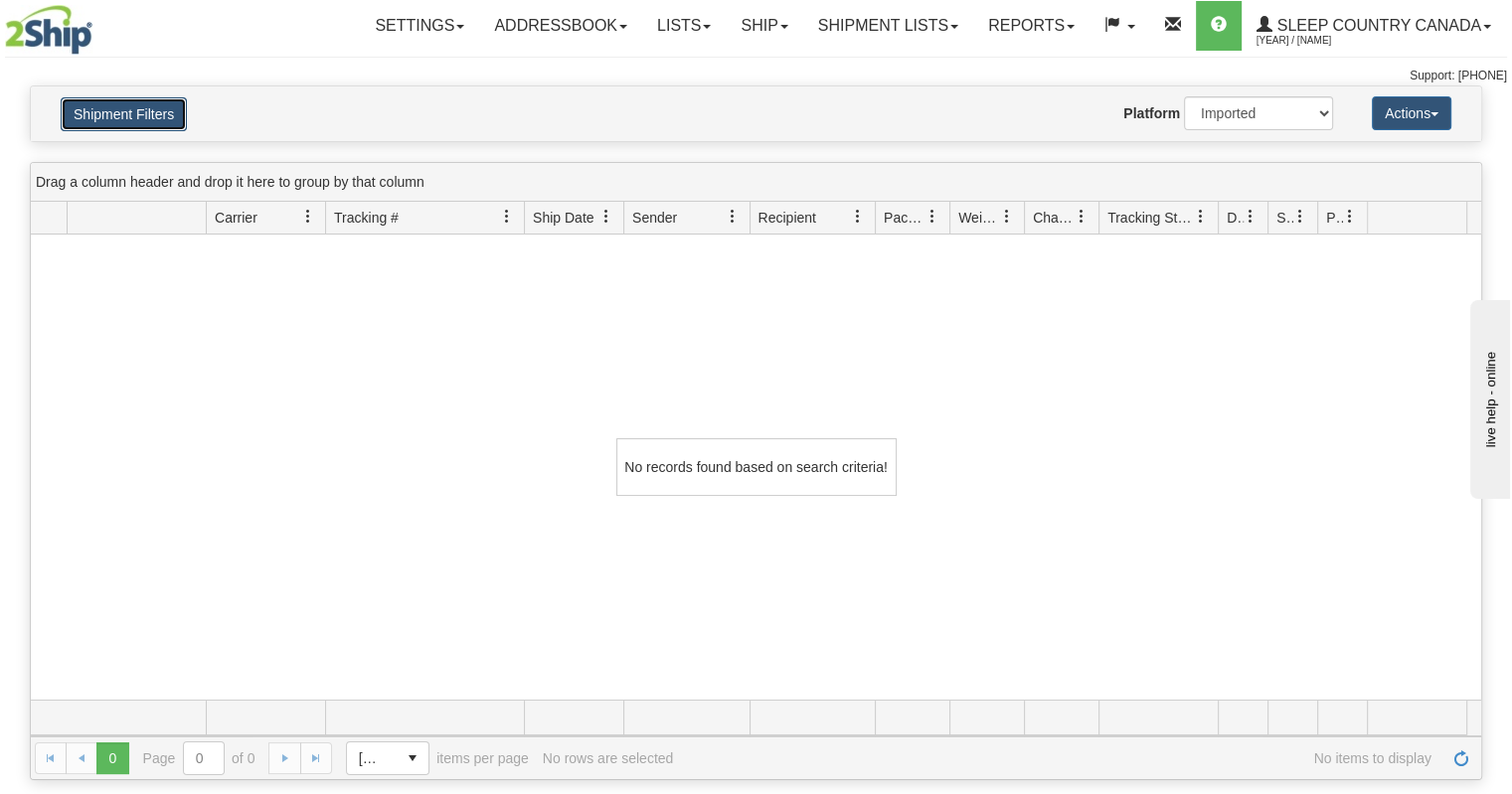 click on "Shipment Filters" at bounding box center (123, 114) 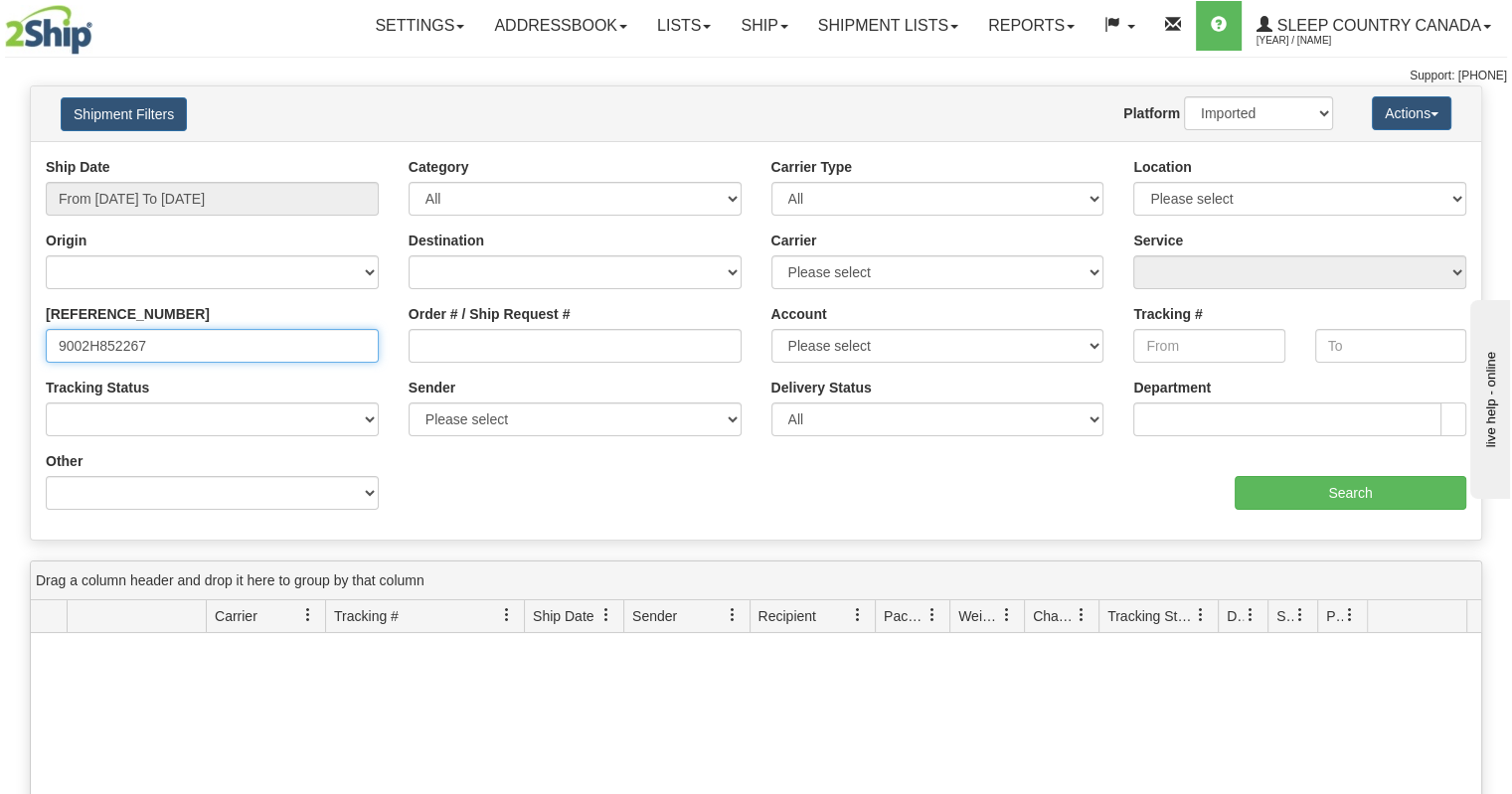click on "9002H852267" at bounding box center [212, 346] 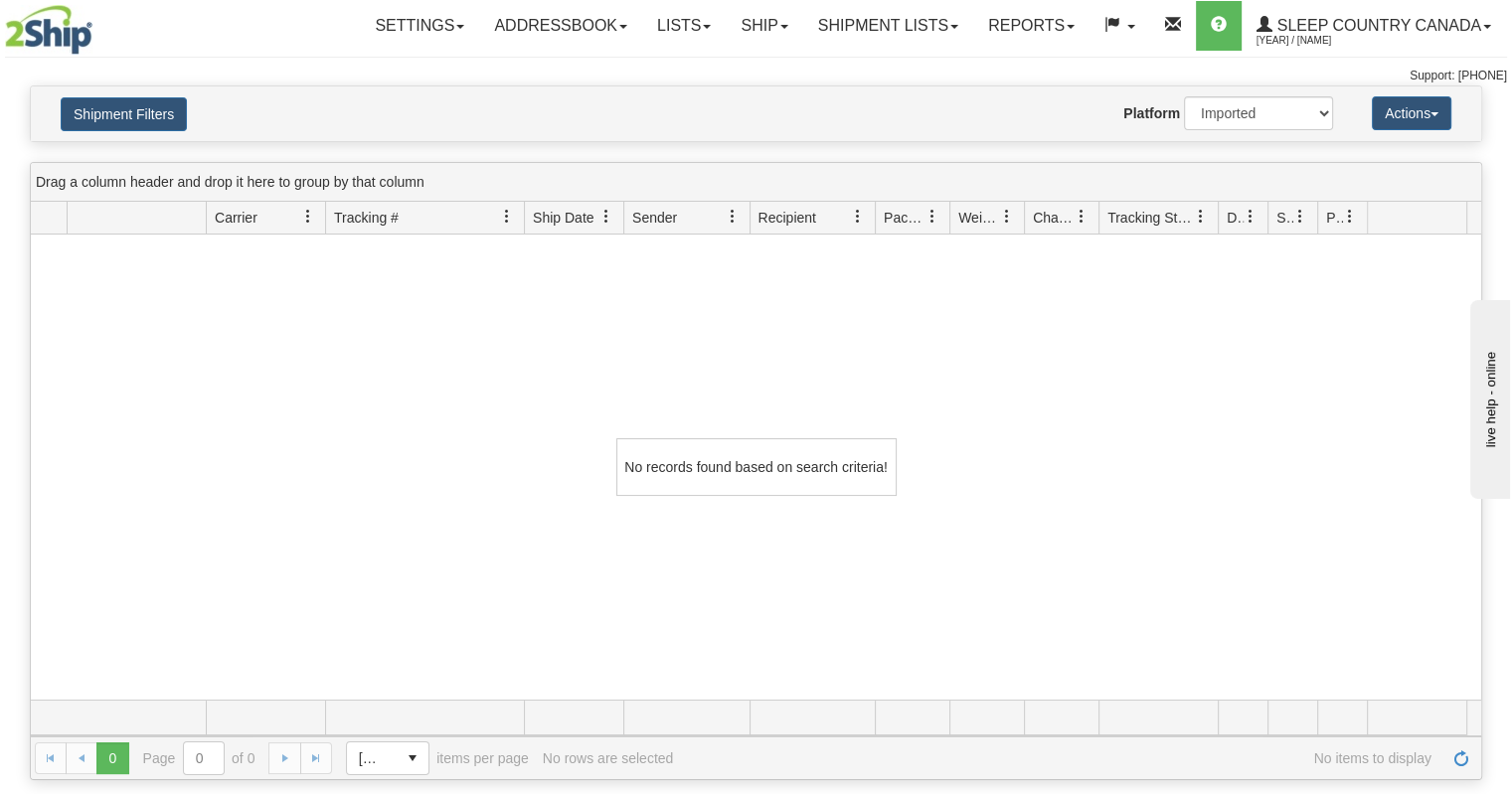 click on "Shipment Filters
Website
Agent
Nothing selected
Client
User
Platform
2Ship
Imported
Actions
Save Grid Layout
Remove Grid Layout
Track Selected
Track All
Export to Excel
Export to CSV" at bounding box center [756, 113] 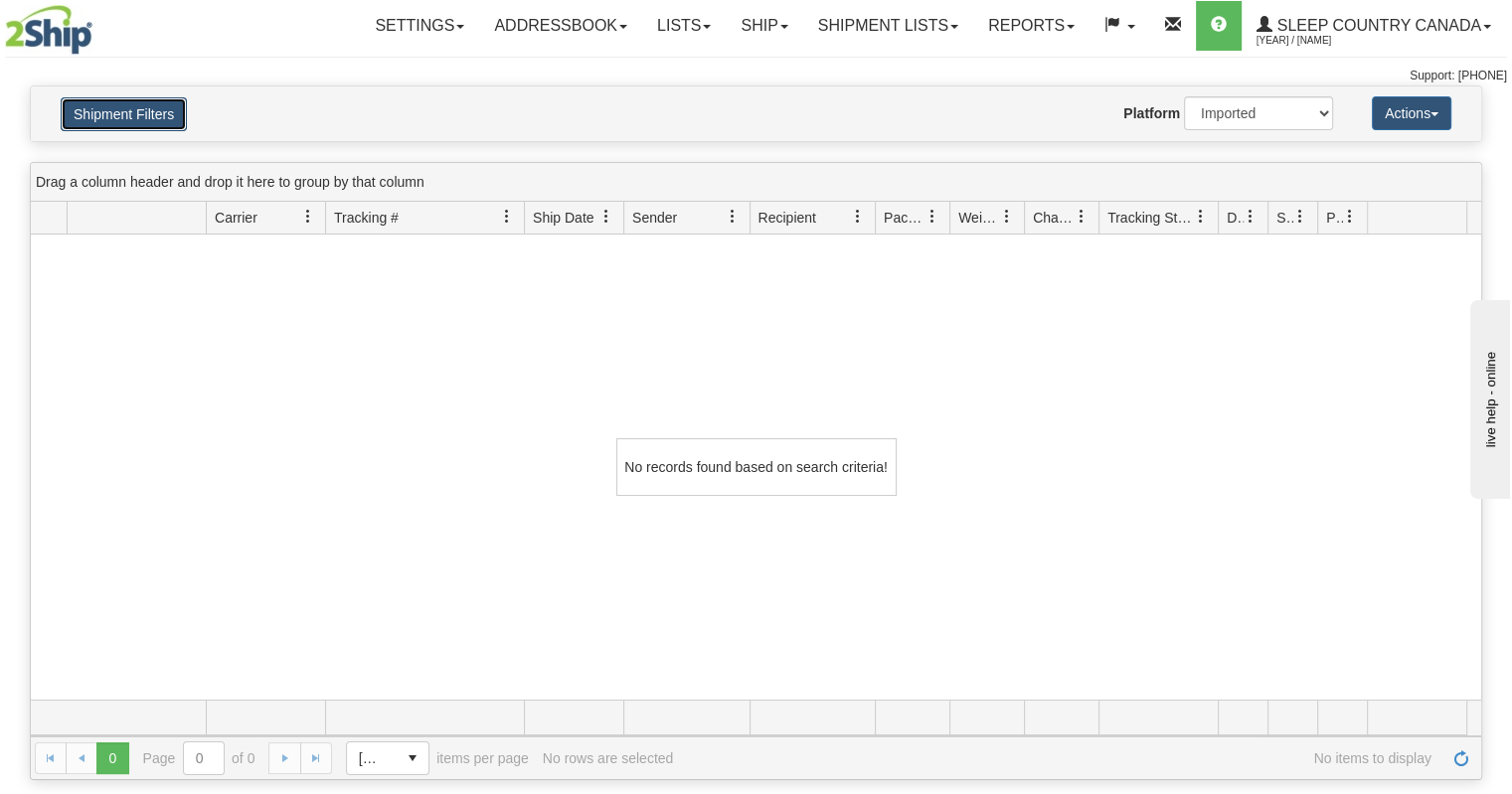 click on "Shipment Filters" at bounding box center (123, 114) 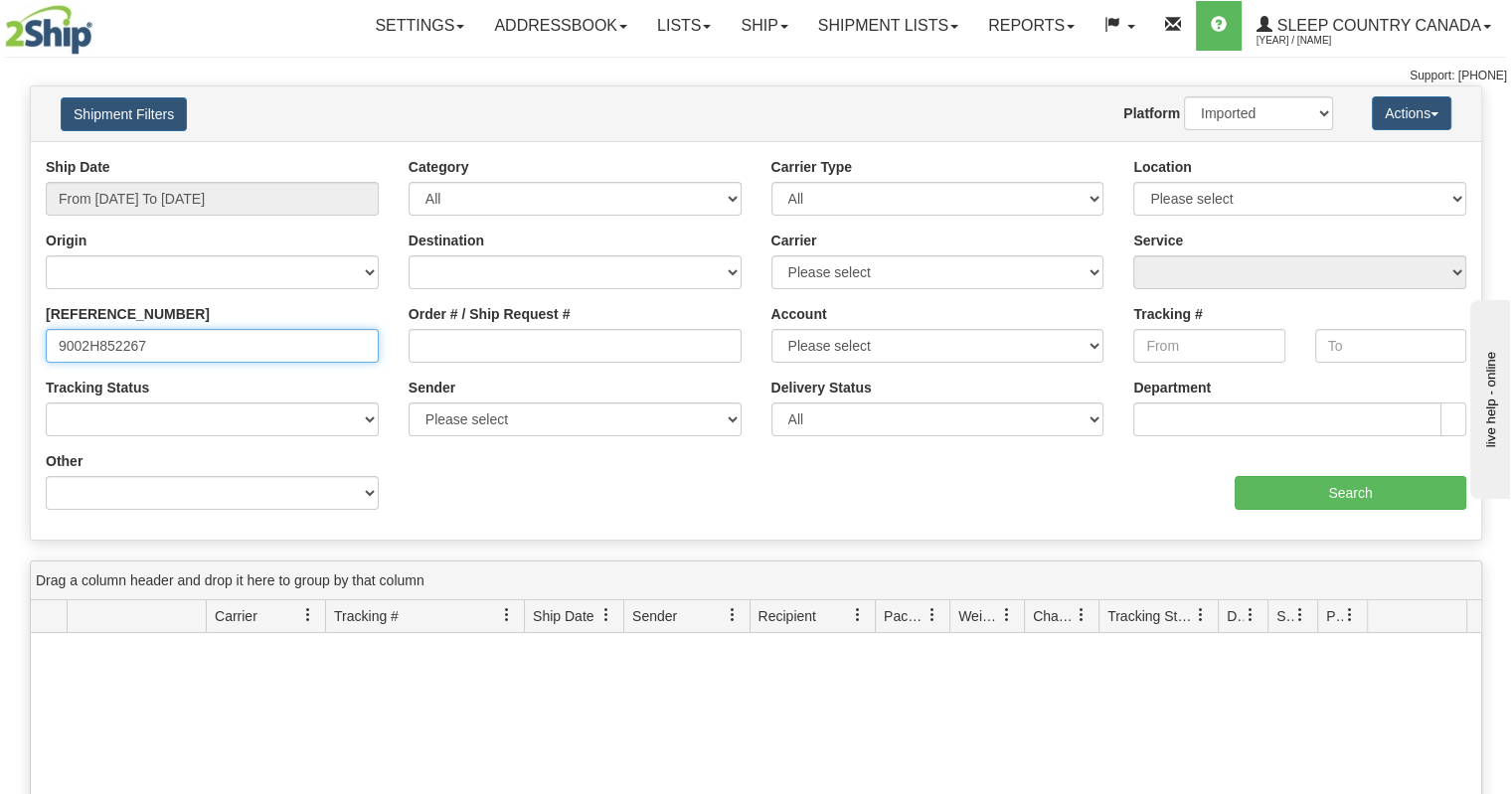 click on "9002H852267" at bounding box center (212, 346) 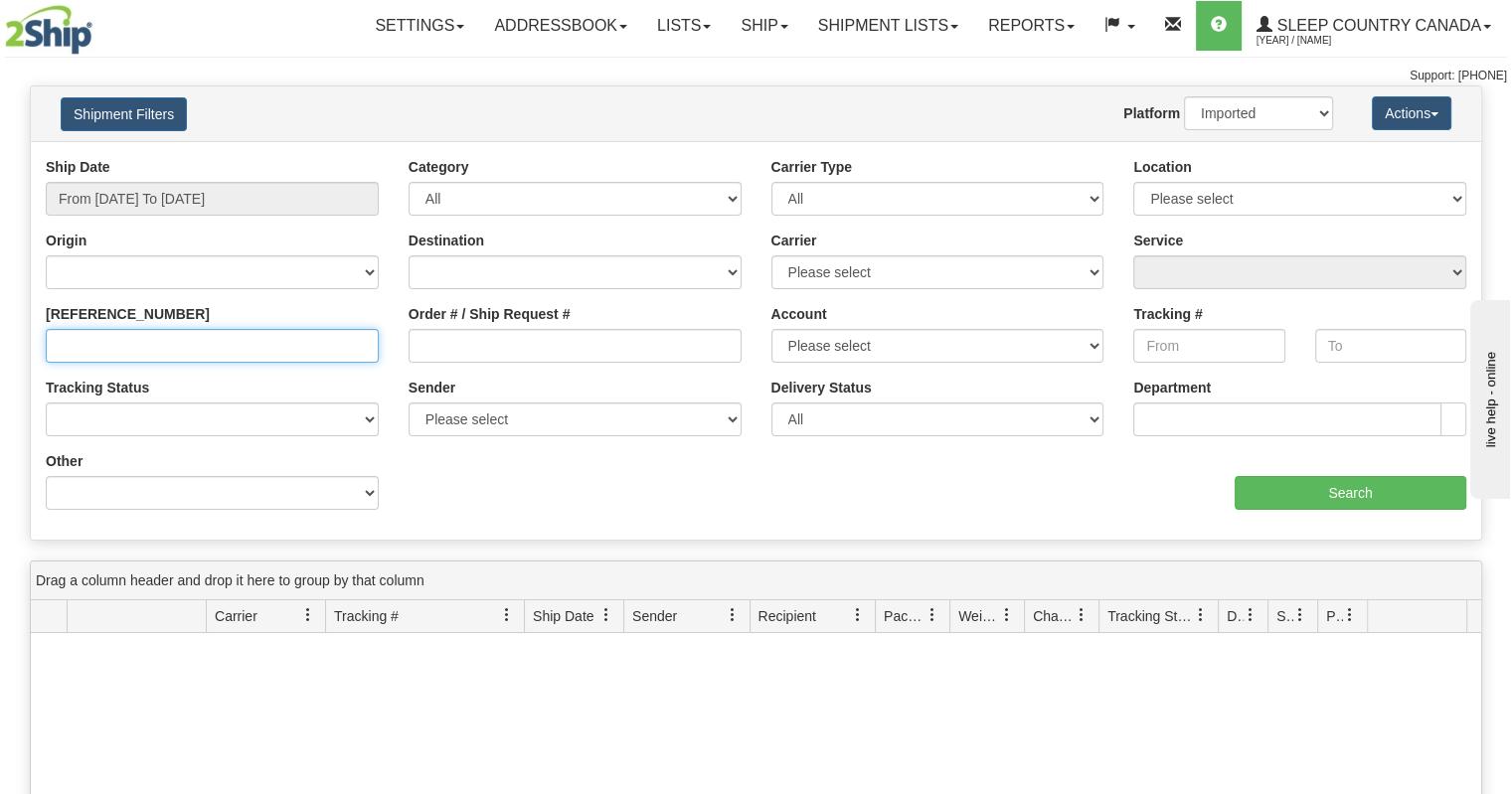 type 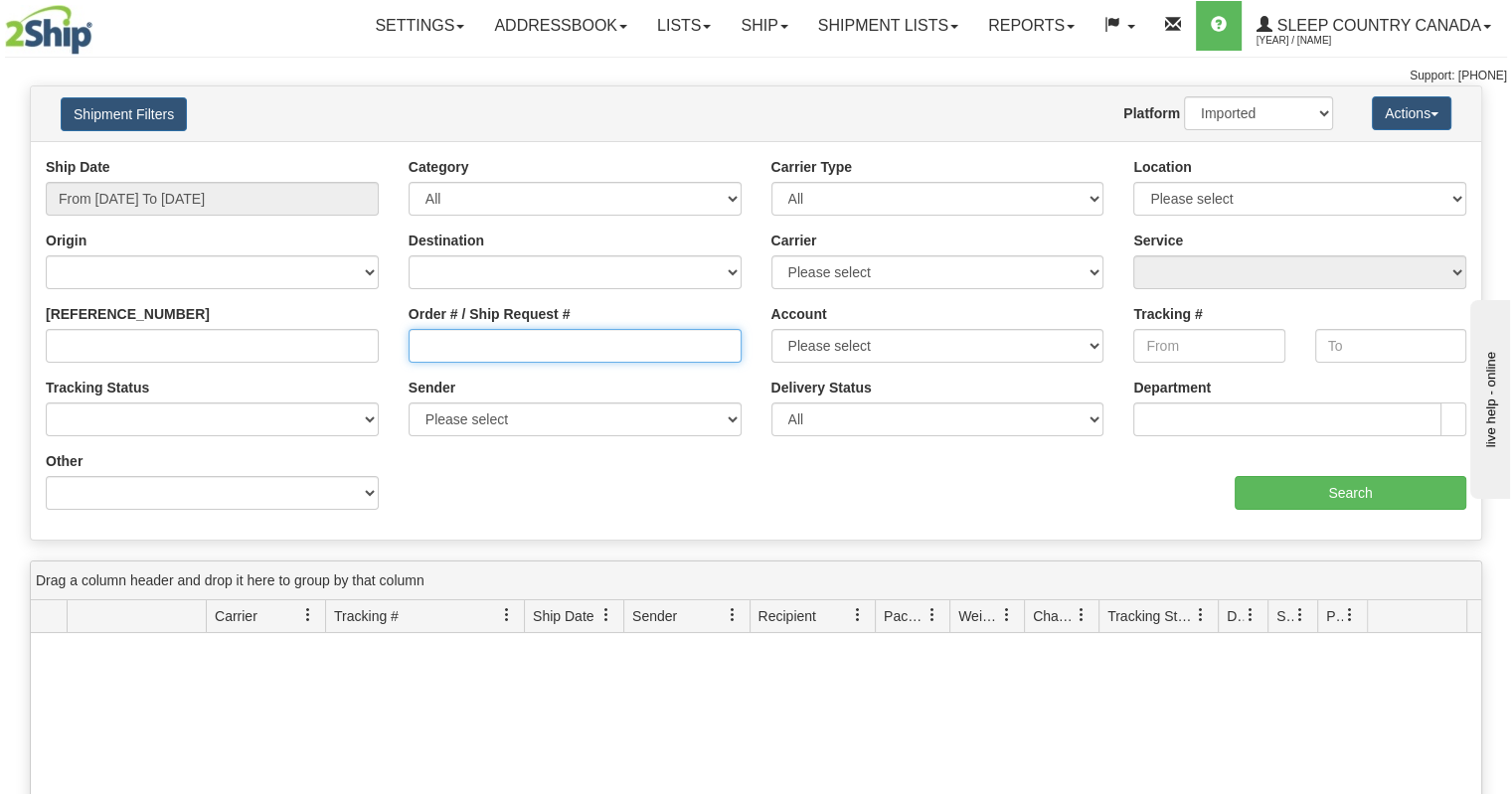 click on "Order # / Ship Request #" at bounding box center (575, 346) 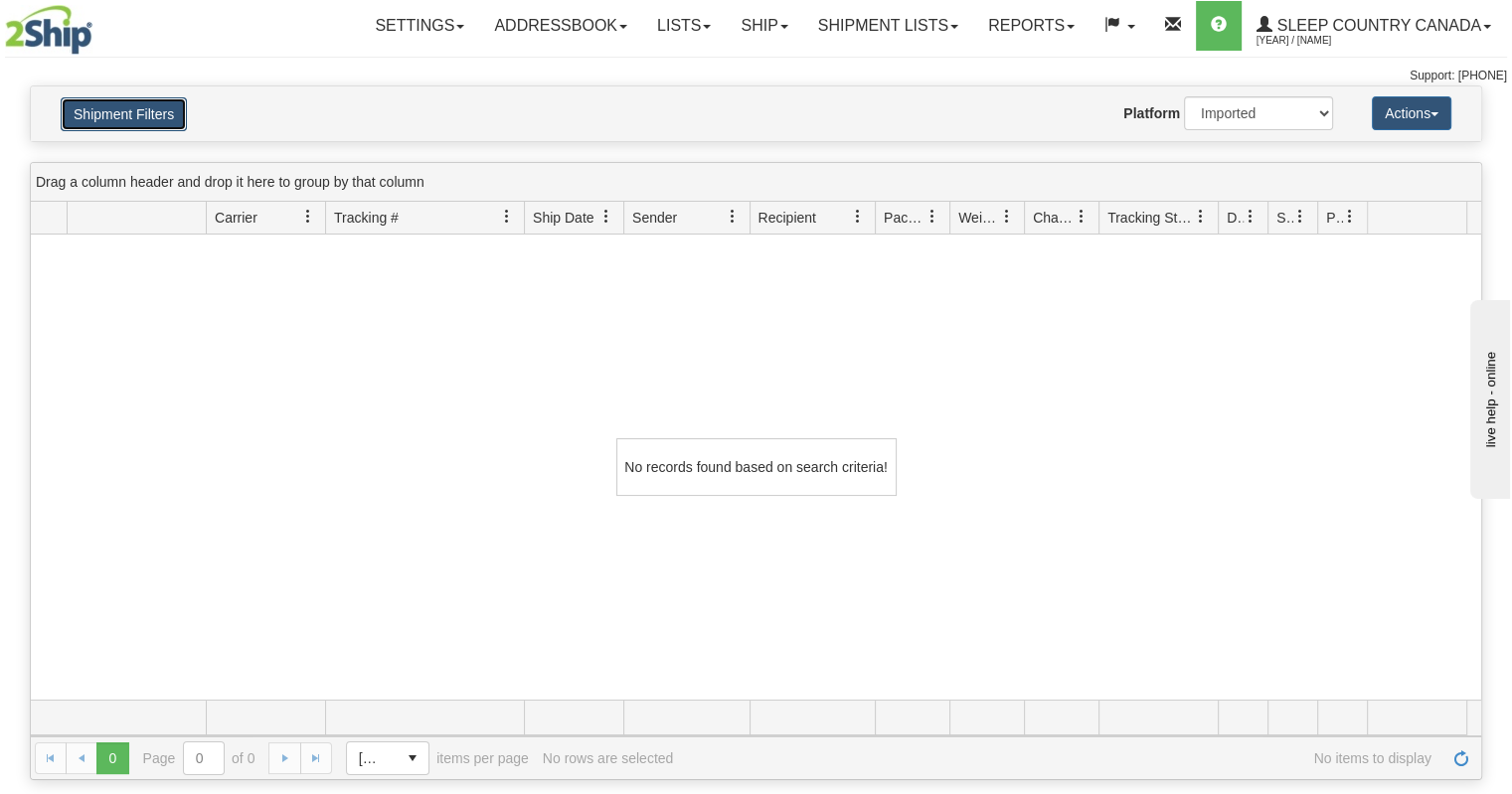click on "Shipment Filters" at bounding box center [123, 114] 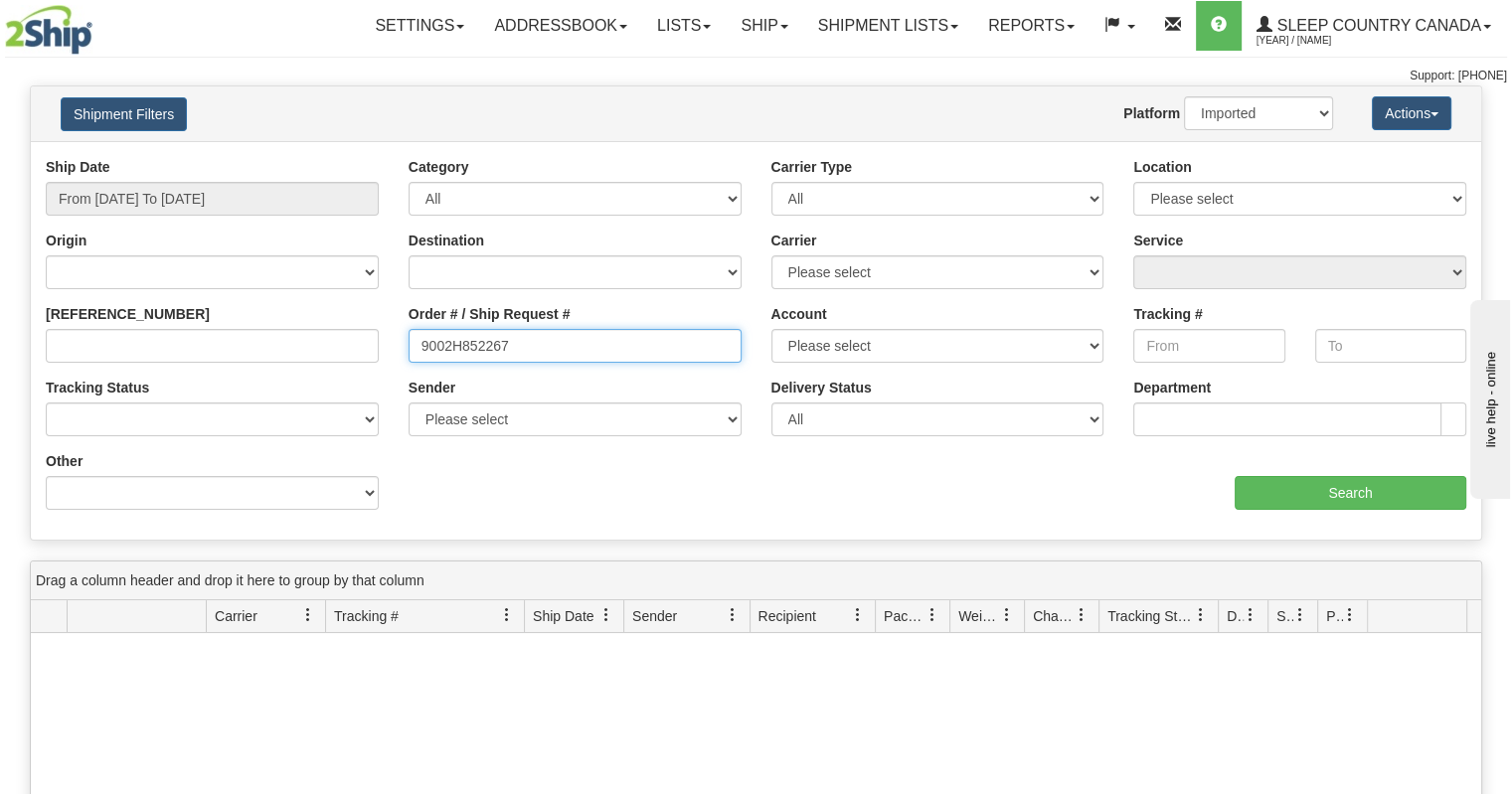 click on "9002H852267" at bounding box center [575, 346] 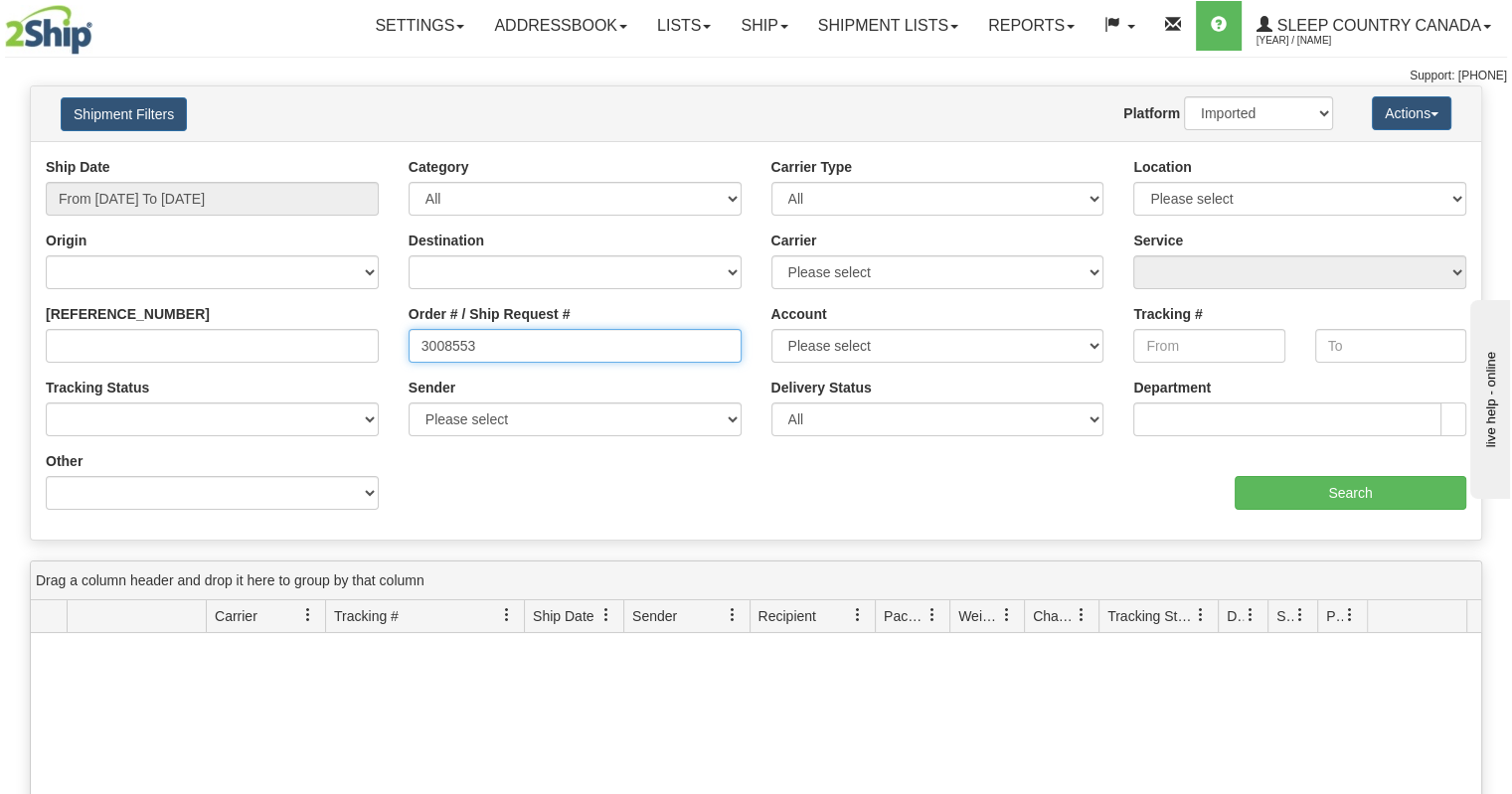 type on "3008553" 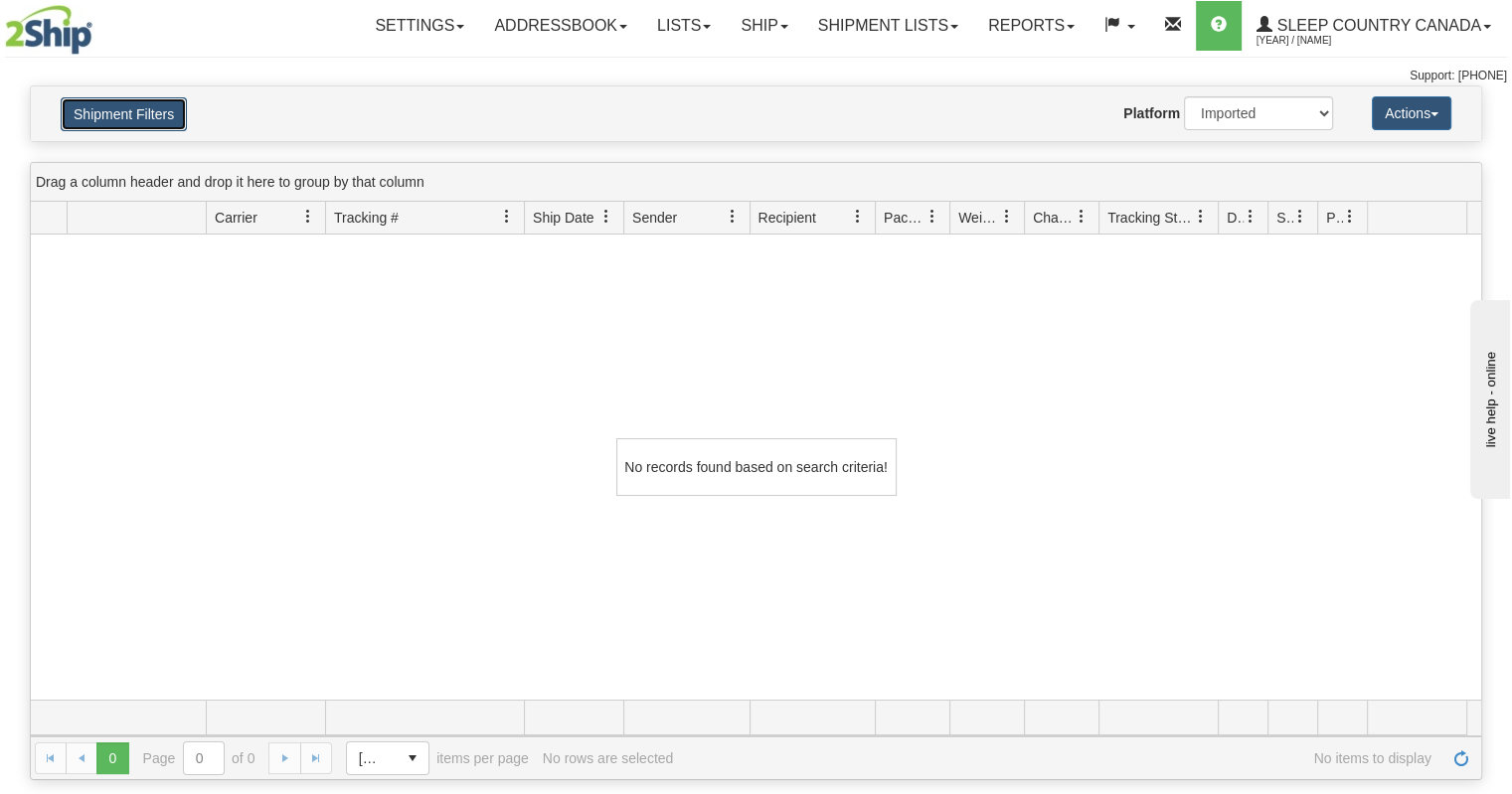 click on "Shipment Filters" at bounding box center [123, 114] 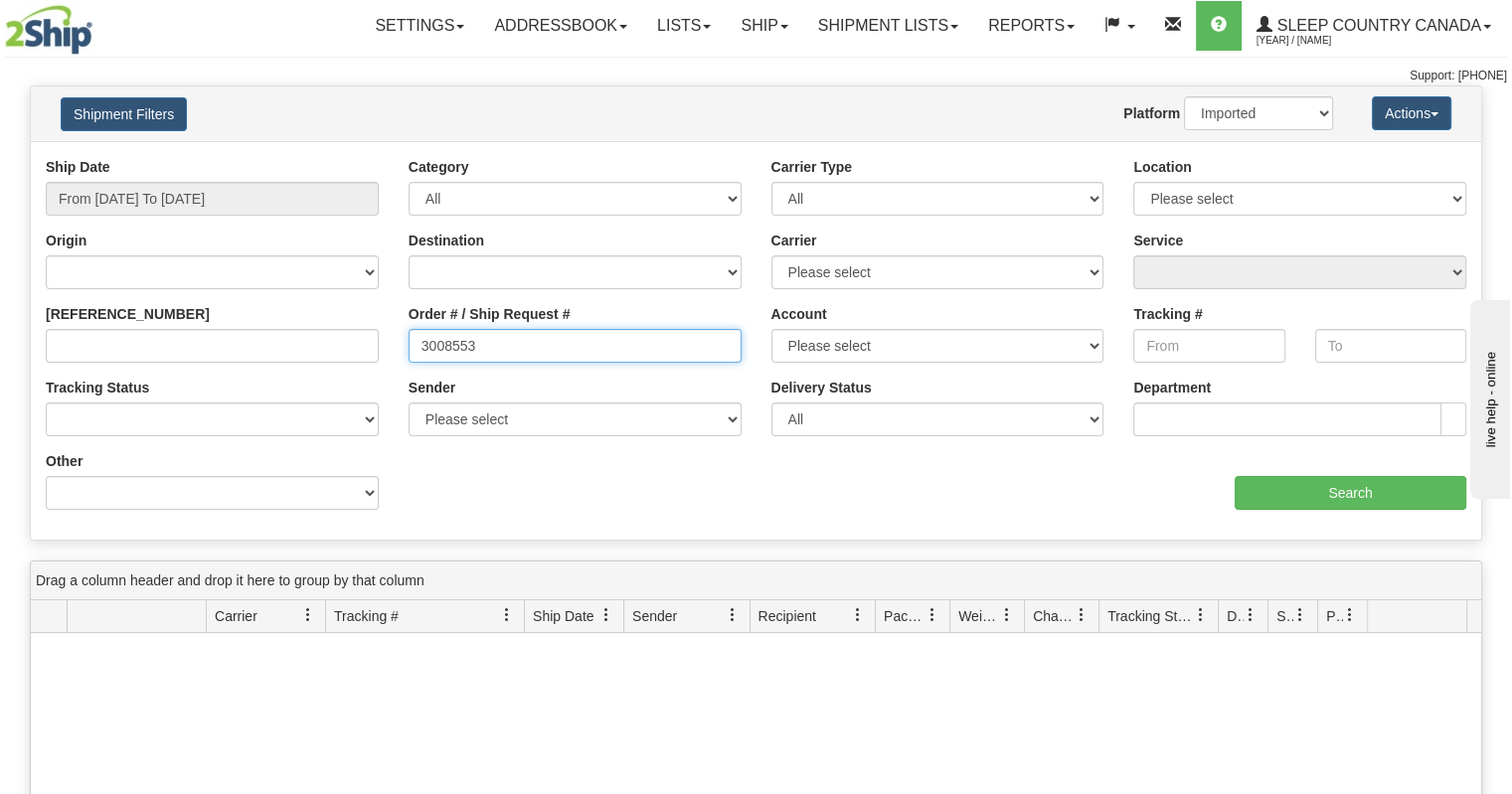 click on "3008553" at bounding box center (575, 346) 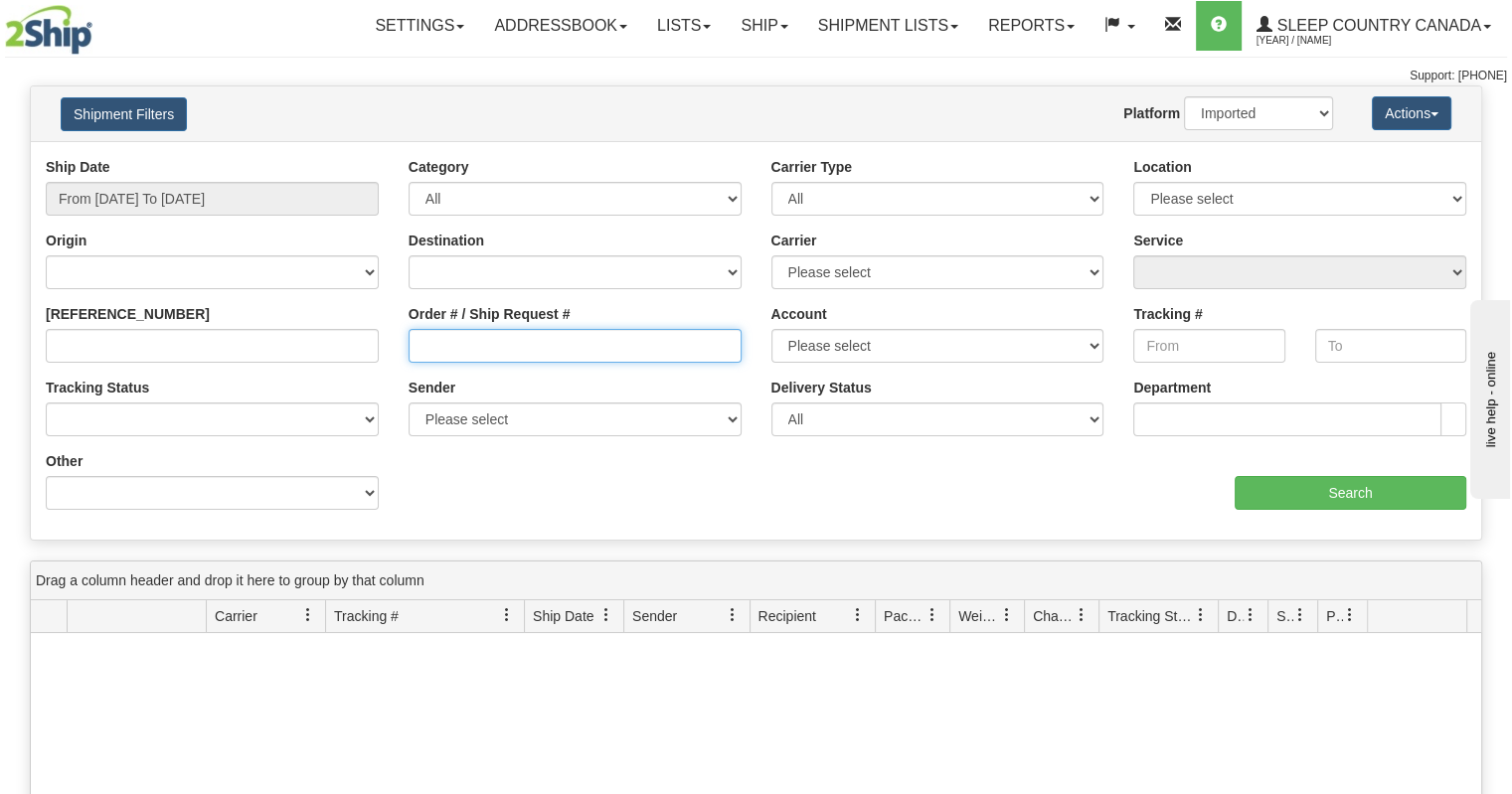 type 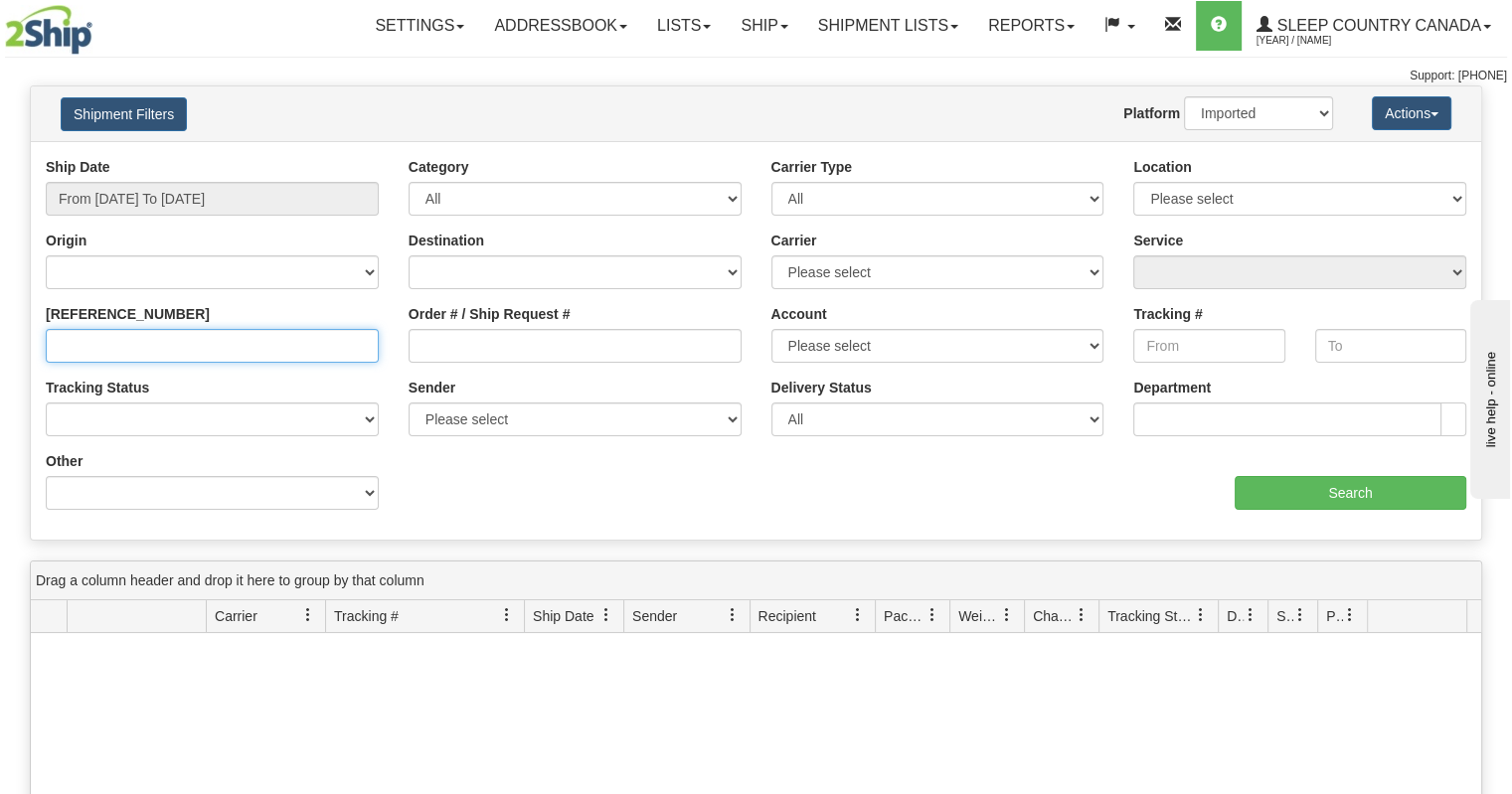 click on "[REFERENCE_NUMBER]" at bounding box center (212, 346) 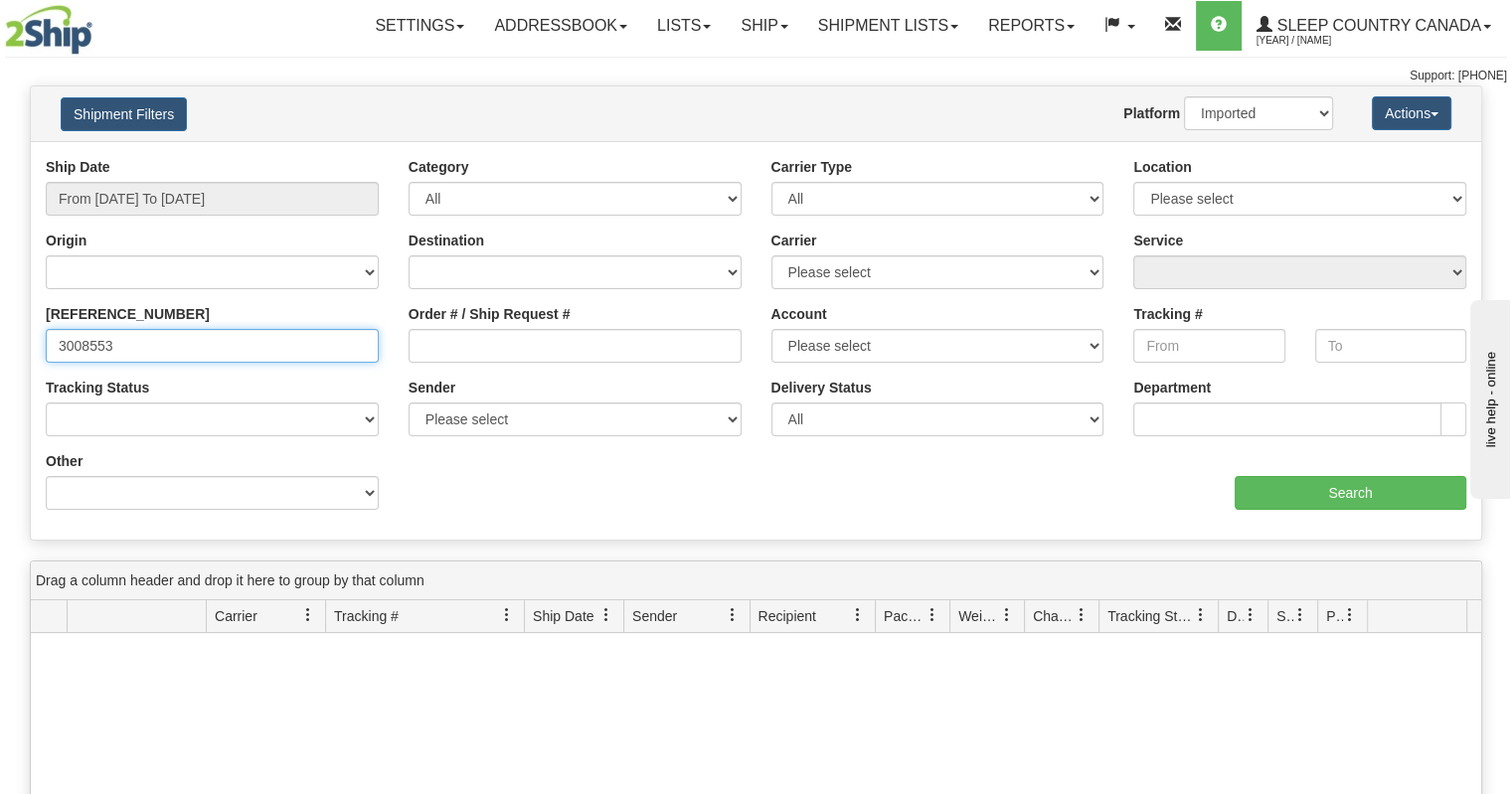 type on "3008553" 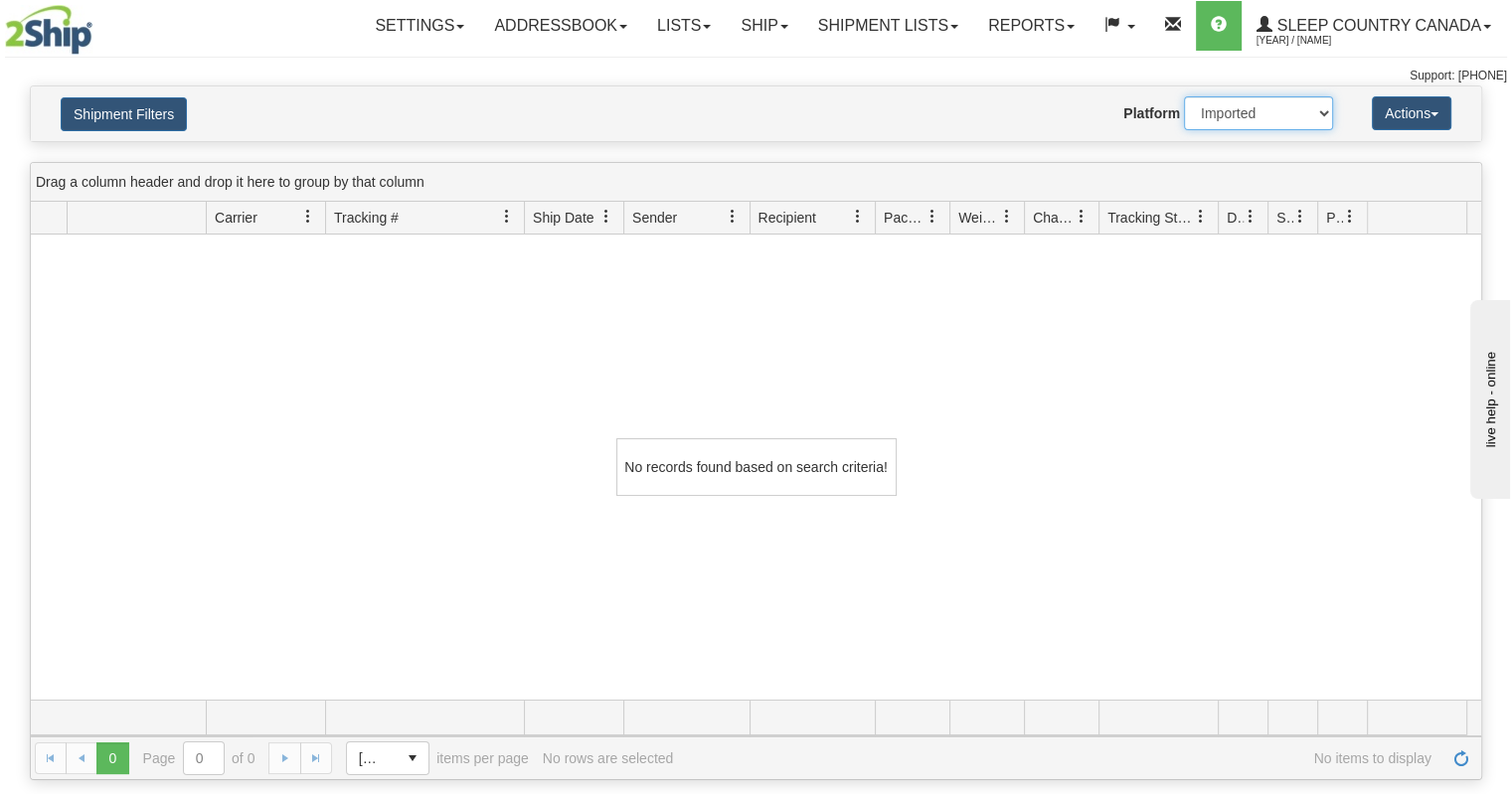 click on "2Ship
Imported" at bounding box center [1259, 113] 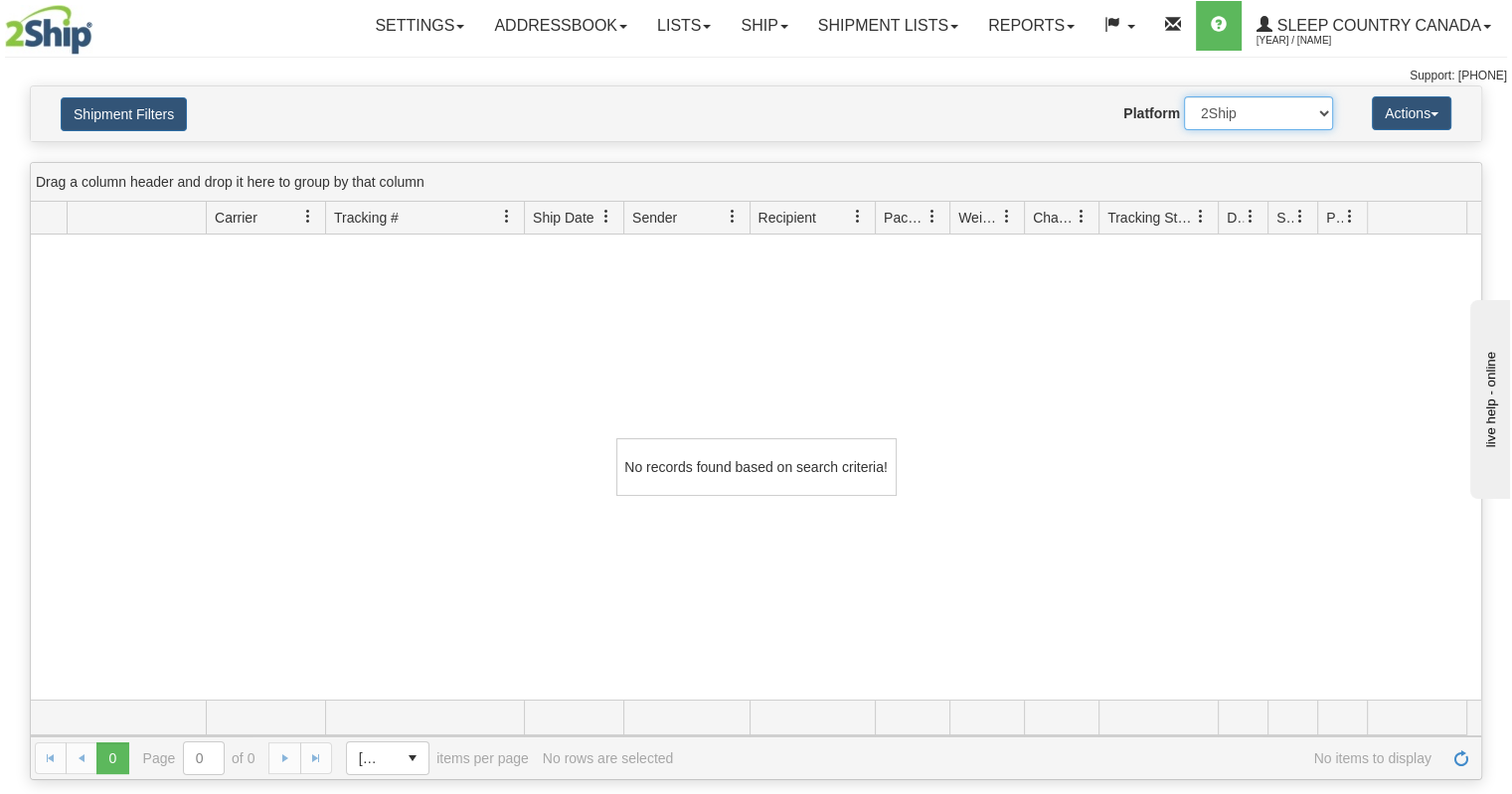 click on "2Ship
Imported" at bounding box center (1259, 113) 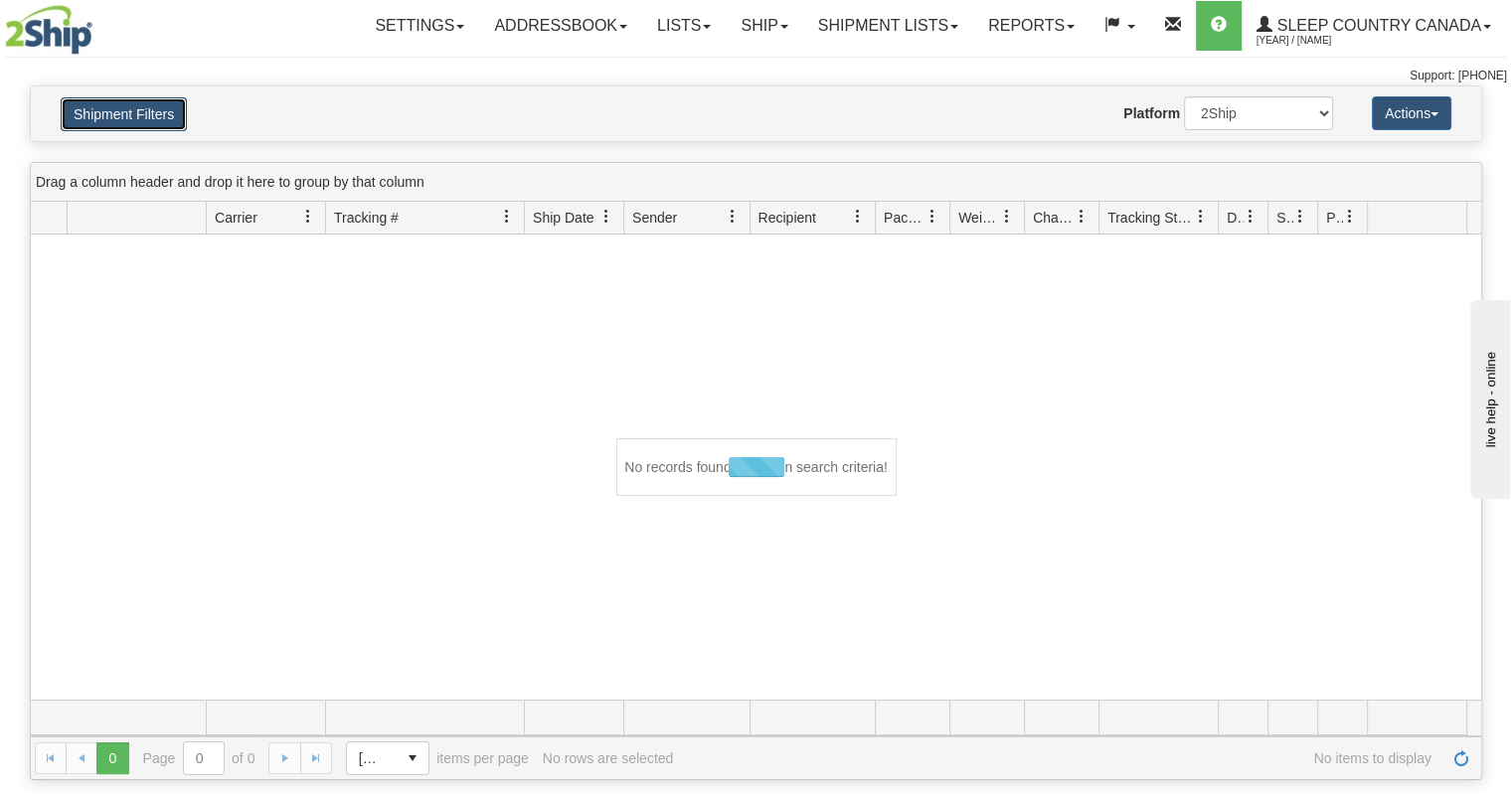 click on "Shipment Filters" at bounding box center [123, 114] 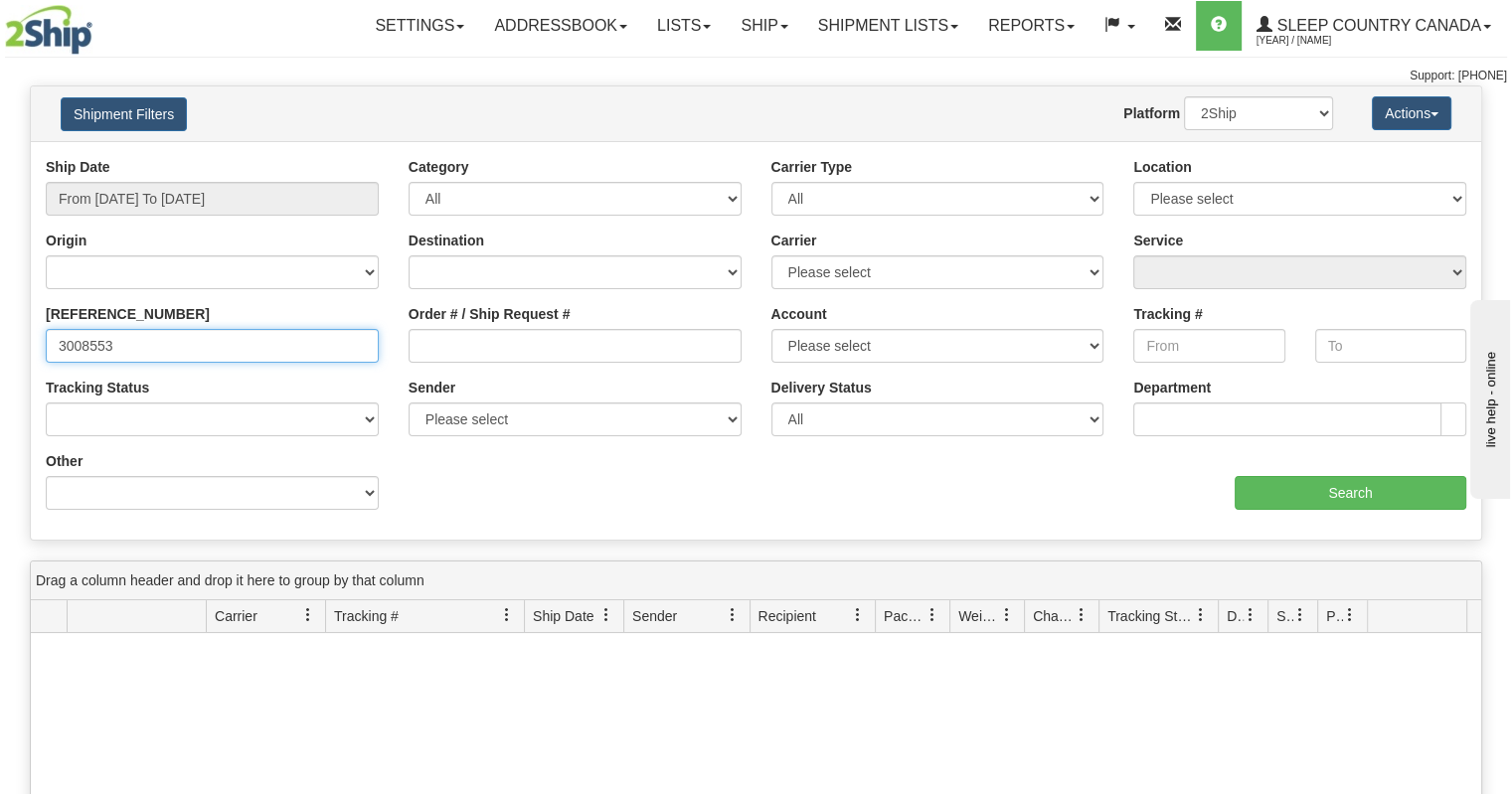 click on "3008553" at bounding box center [212, 346] 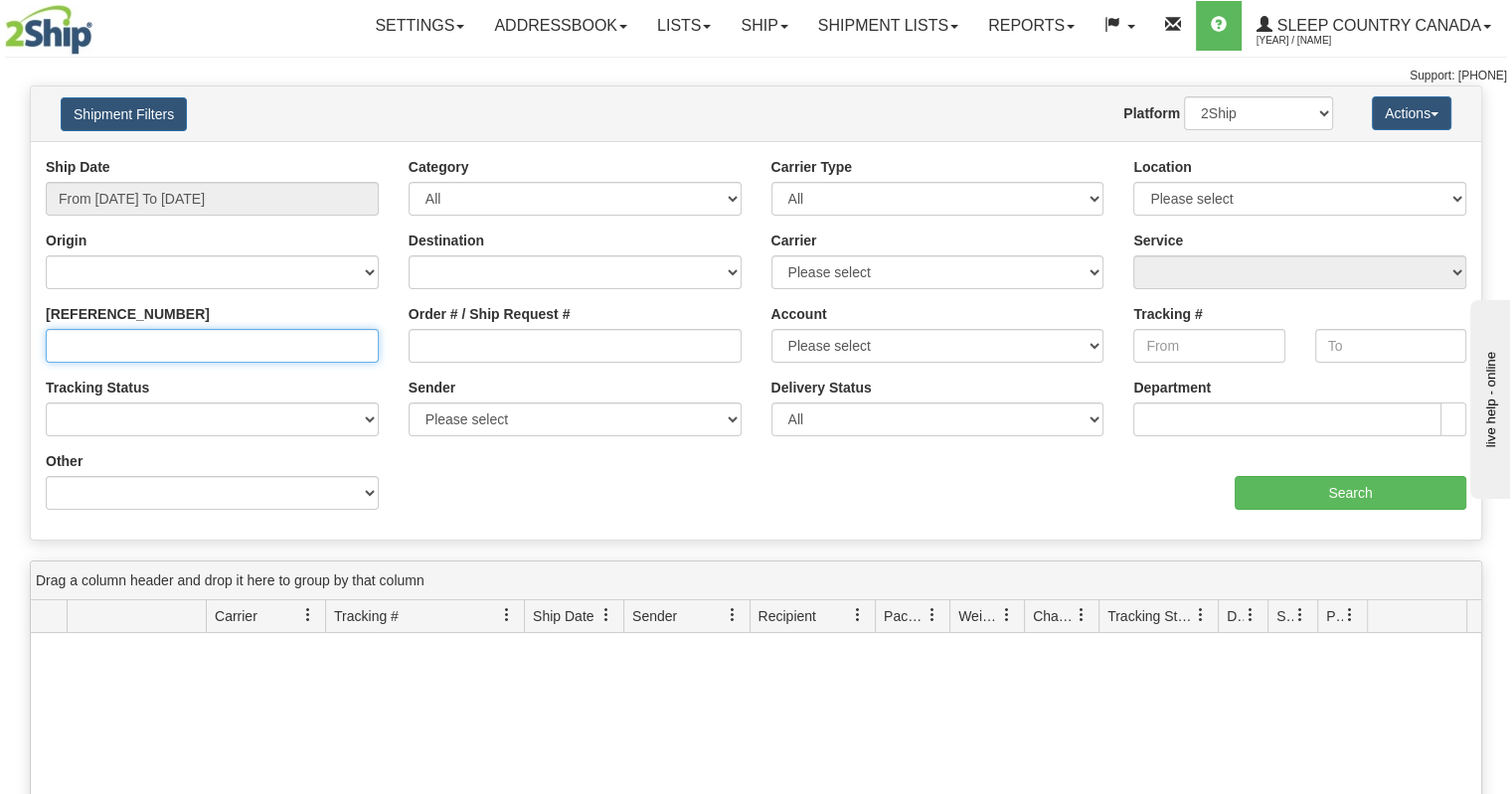 paste on "3008553" 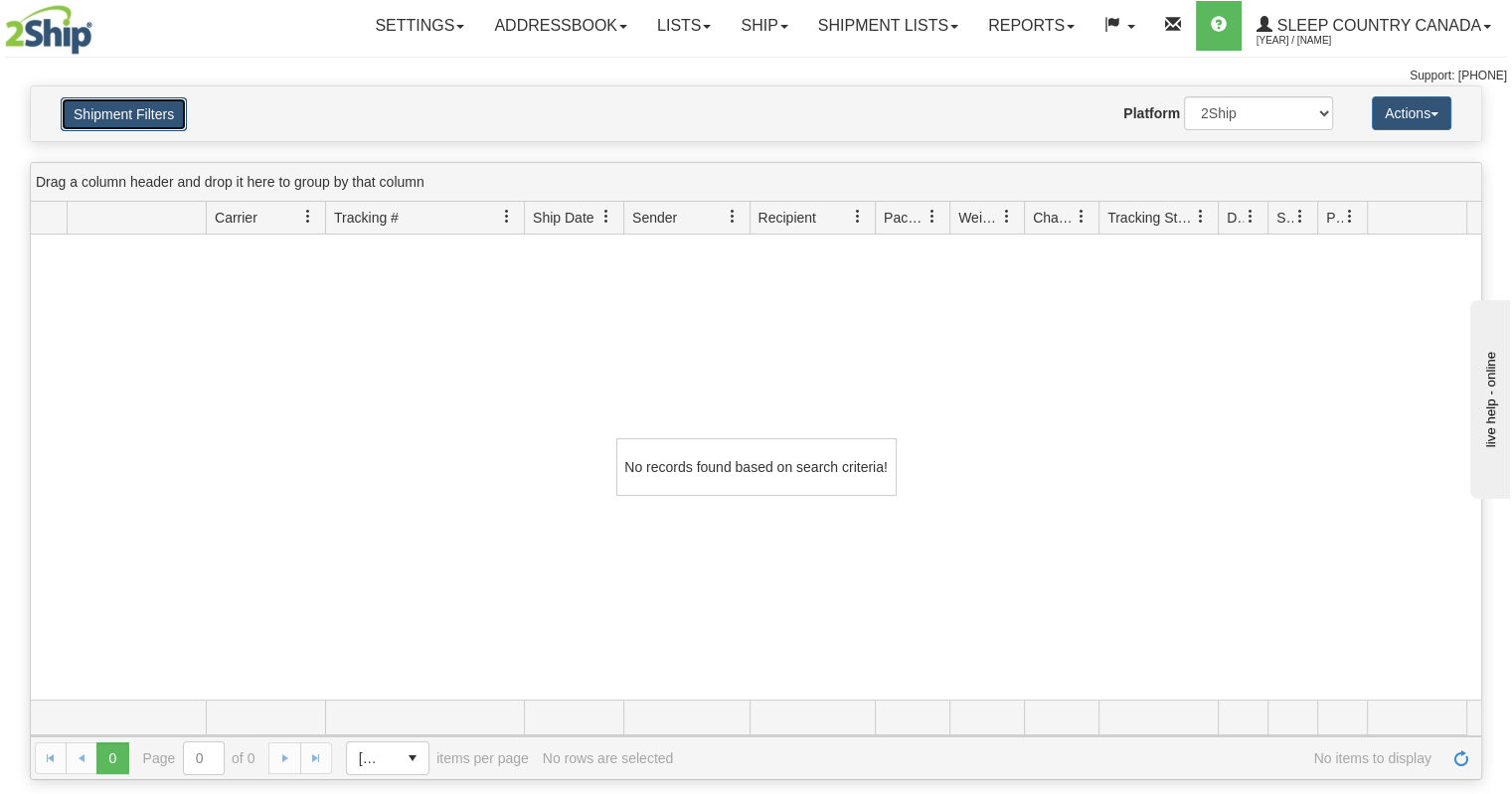 click on "Shipment Filters" at bounding box center [123, 114] 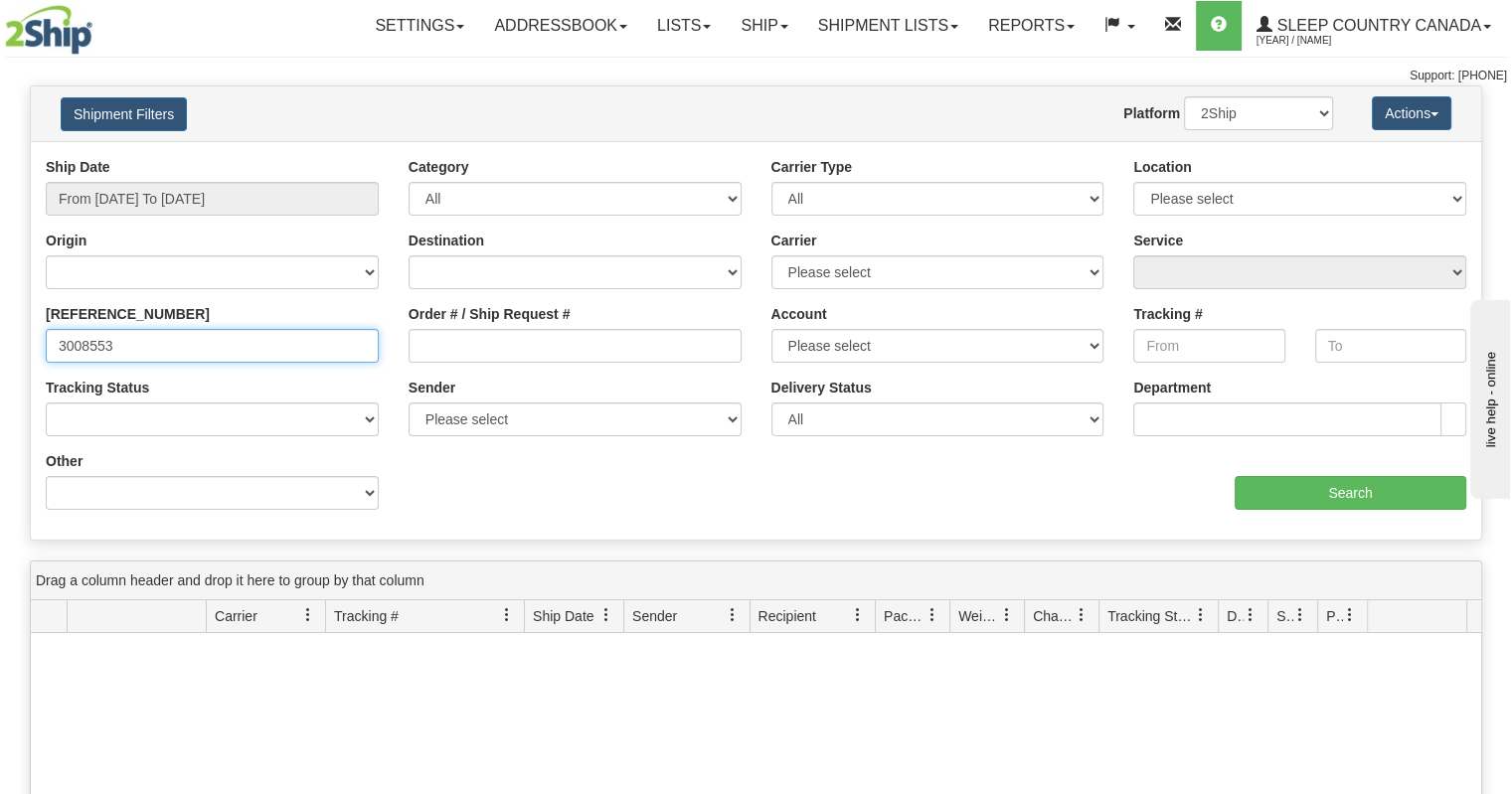 click on "3008553" at bounding box center (212, 346) 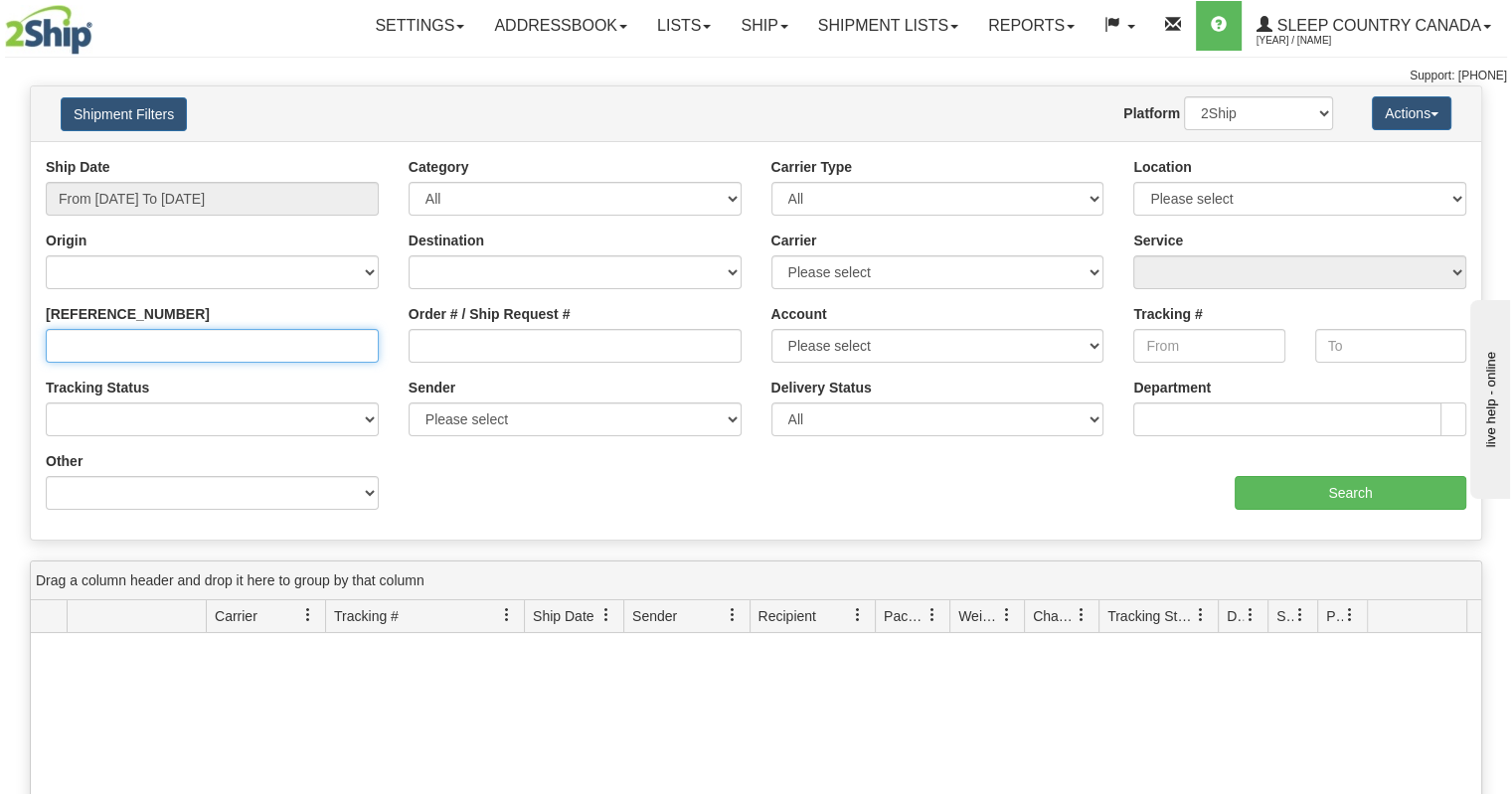 type 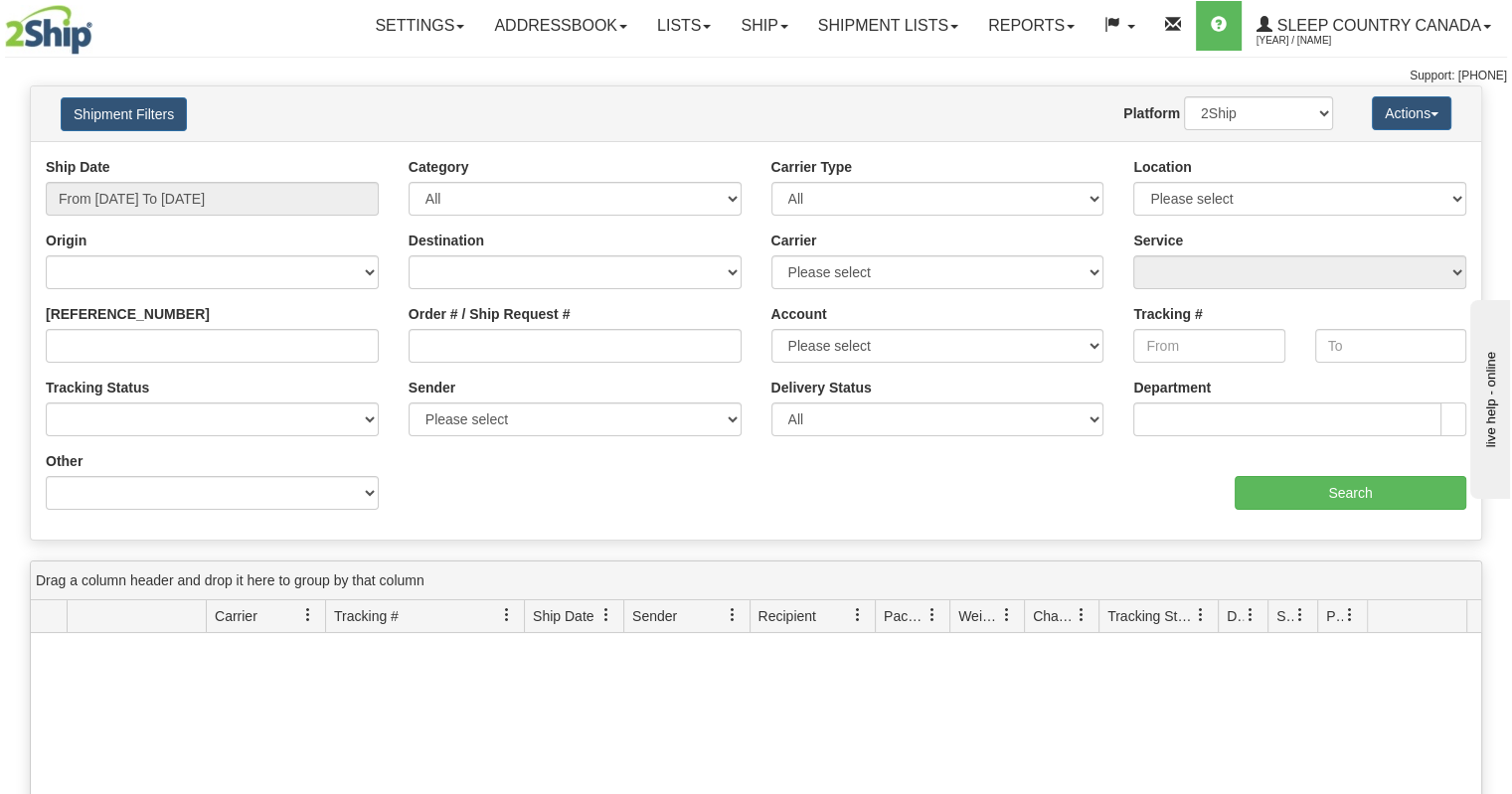 click on "Order # / Ship Request #" at bounding box center (575, 194) 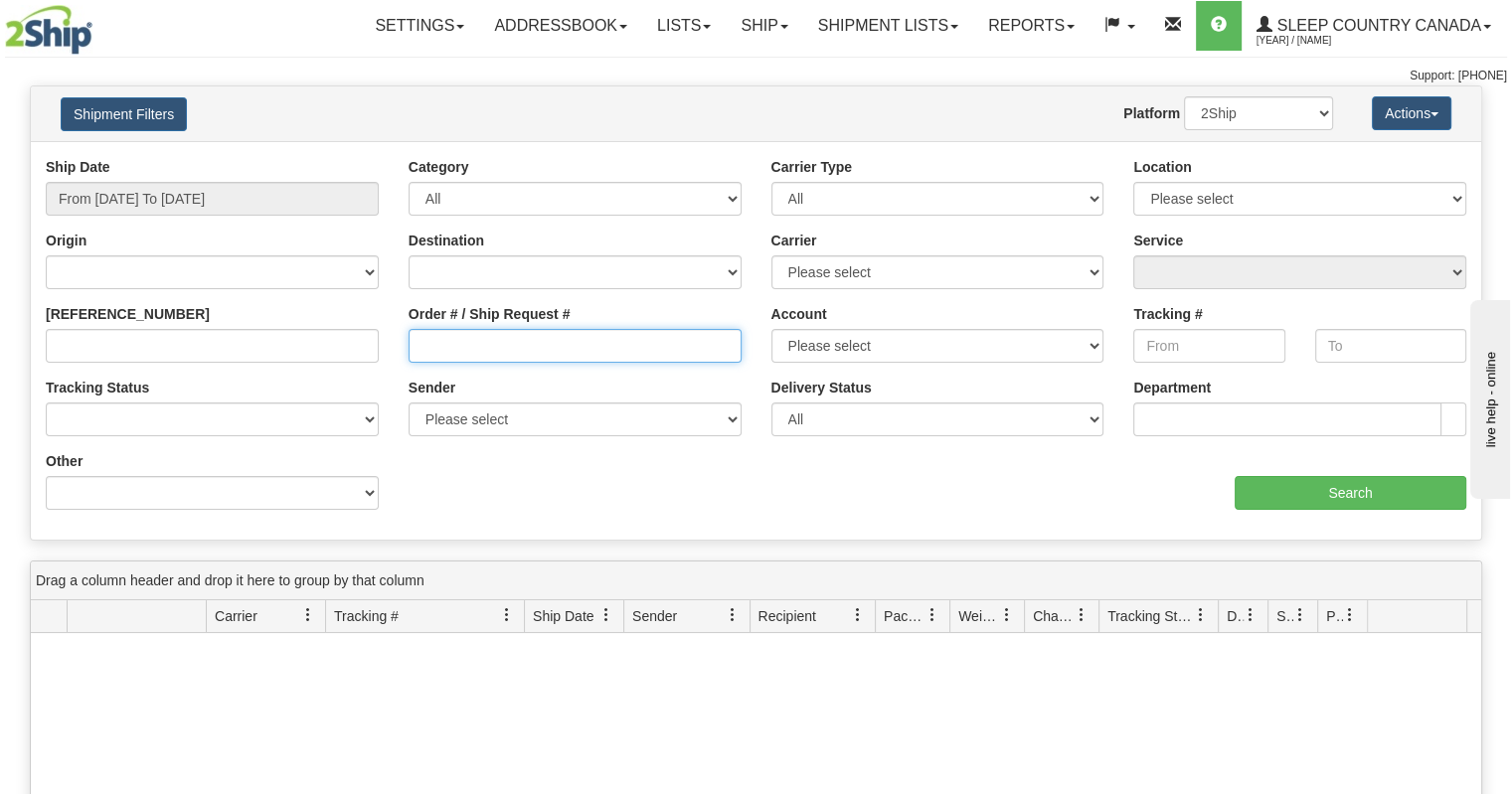 click on "Order # / Ship Request #" at bounding box center (575, 346) 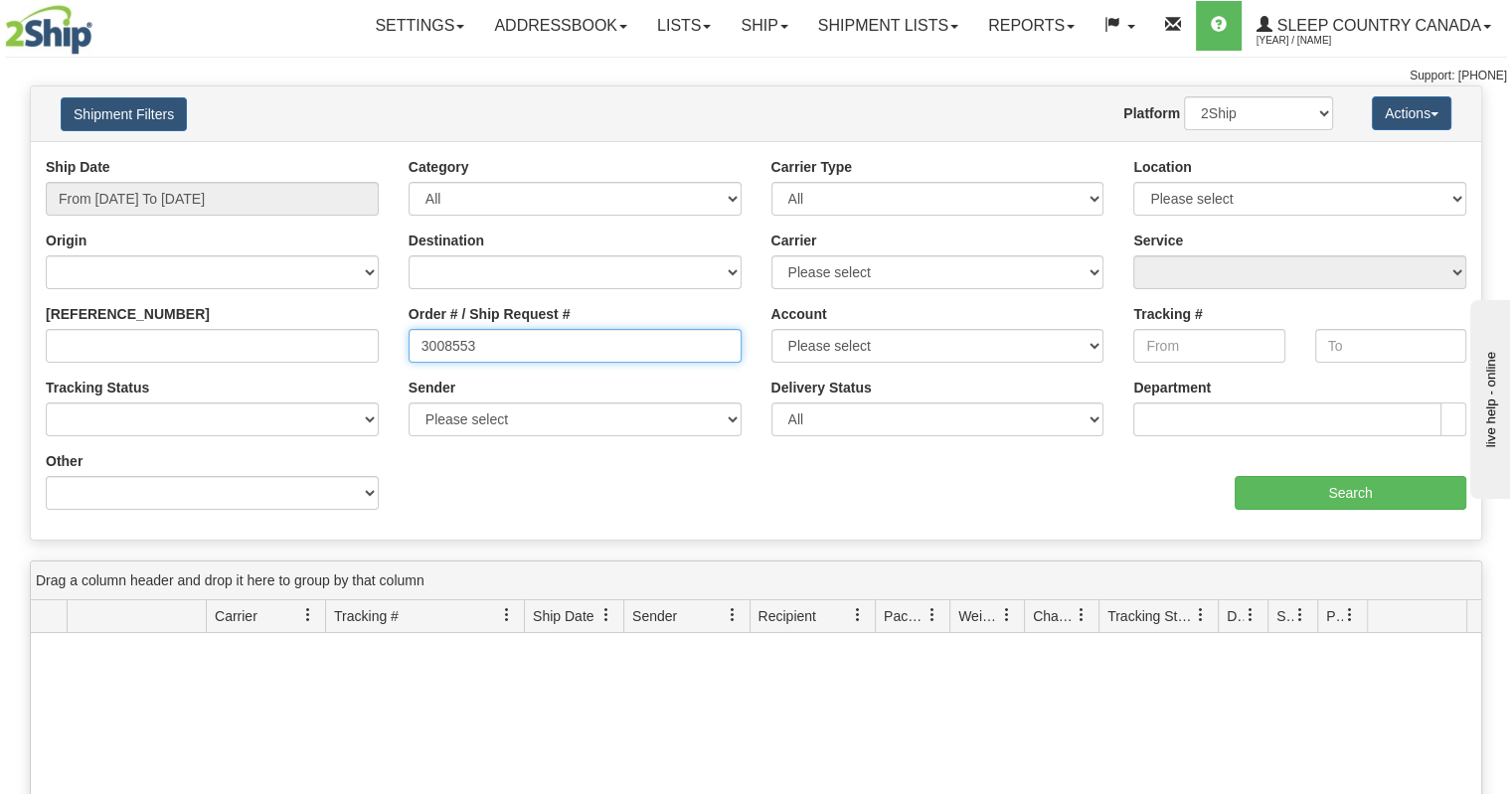 type on "3008553" 